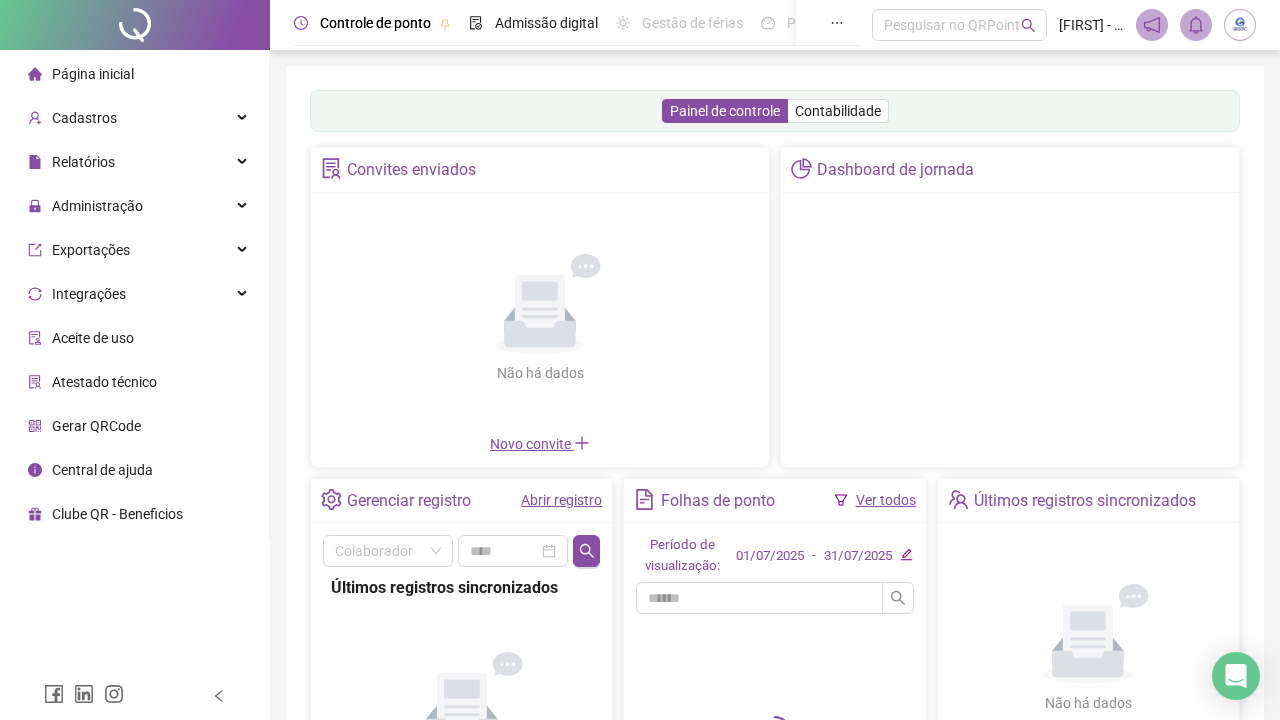 scroll, scrollTop: 0, scrollLeft: 0, axis: both 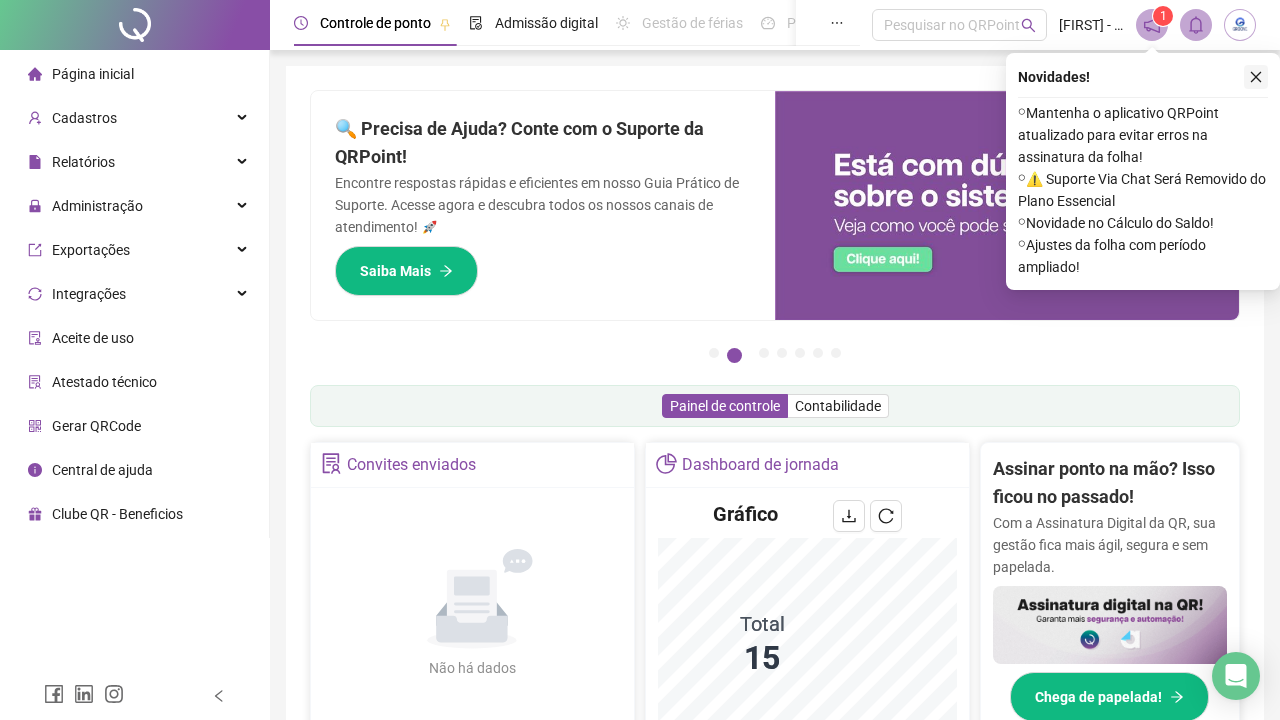 click 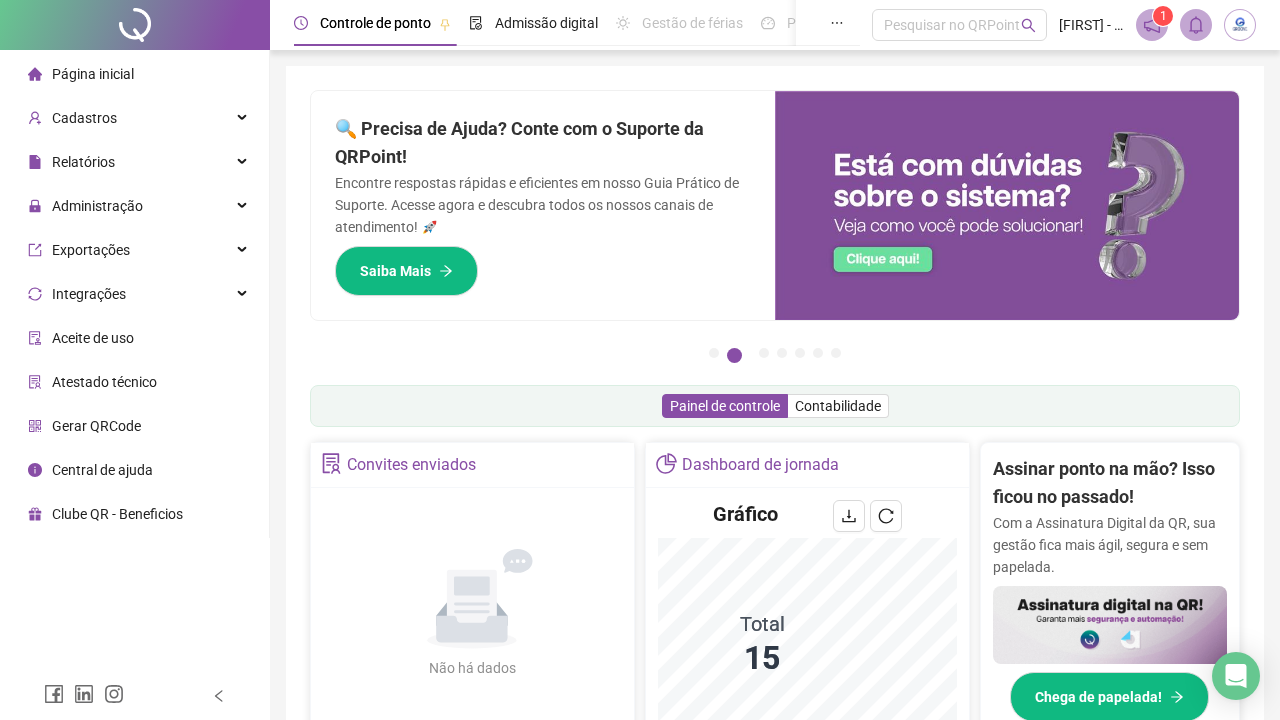 click on "Central de ajuda" at bounding box center [102, 470] 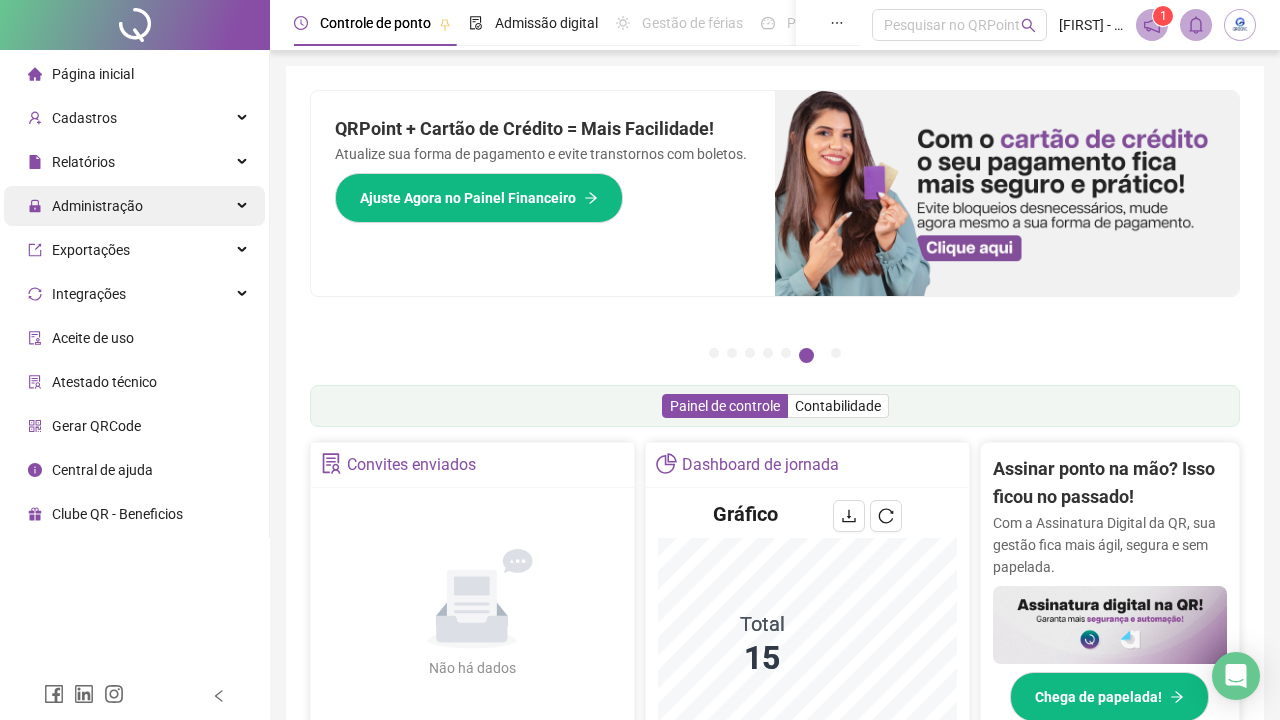 click on "Administração" at bounding box center (134, 206) 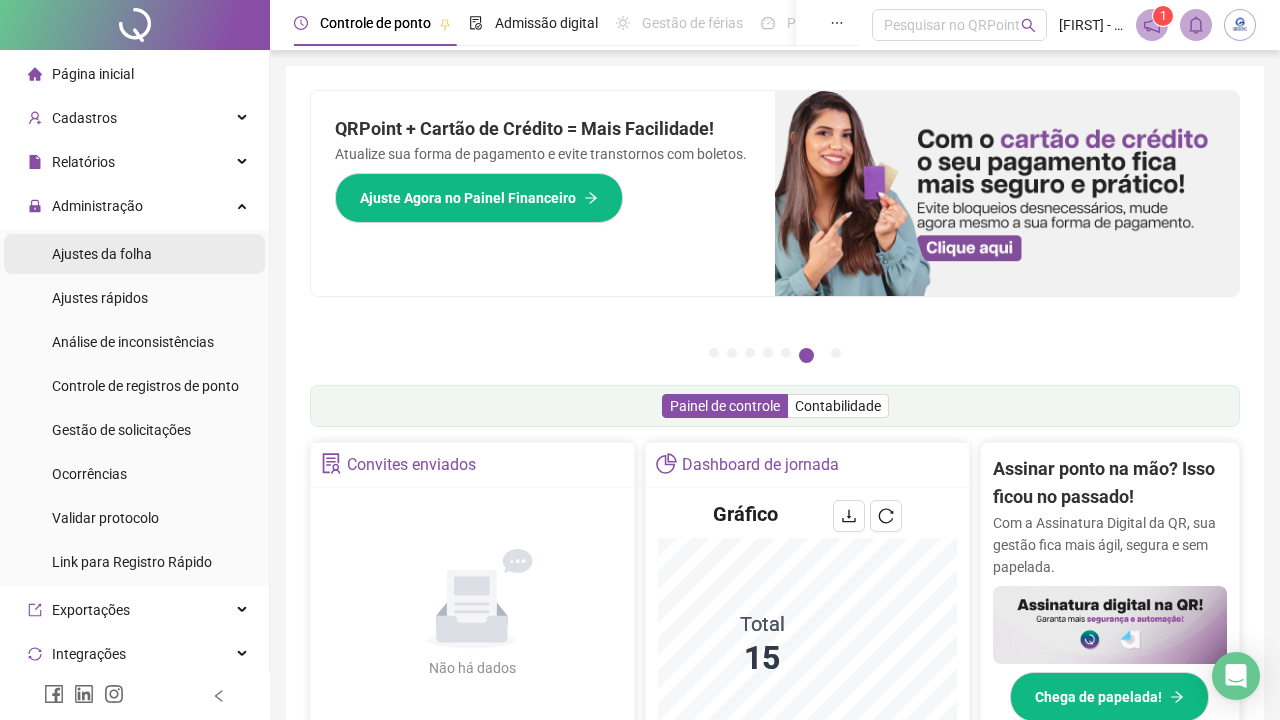 click on "Ajustes da folha" at bounding box center [134, 254] 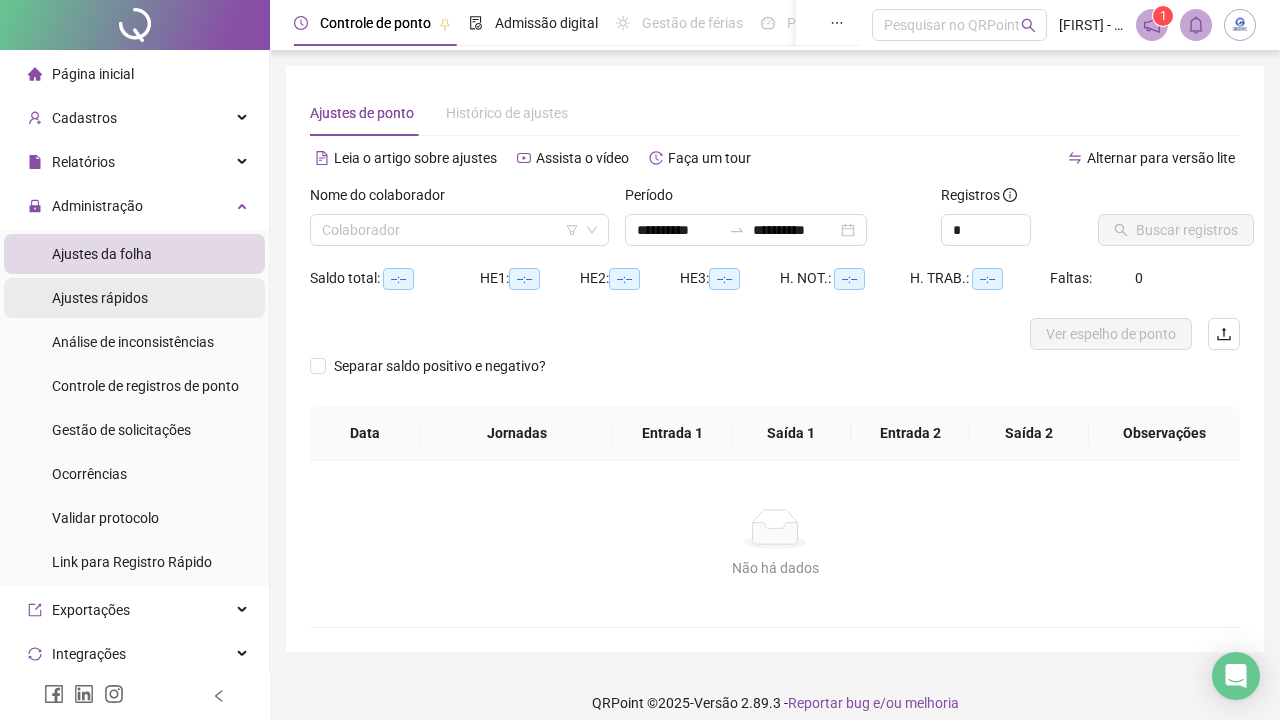 click on "Ajustes rápidos" at bounding box center [100, 298] 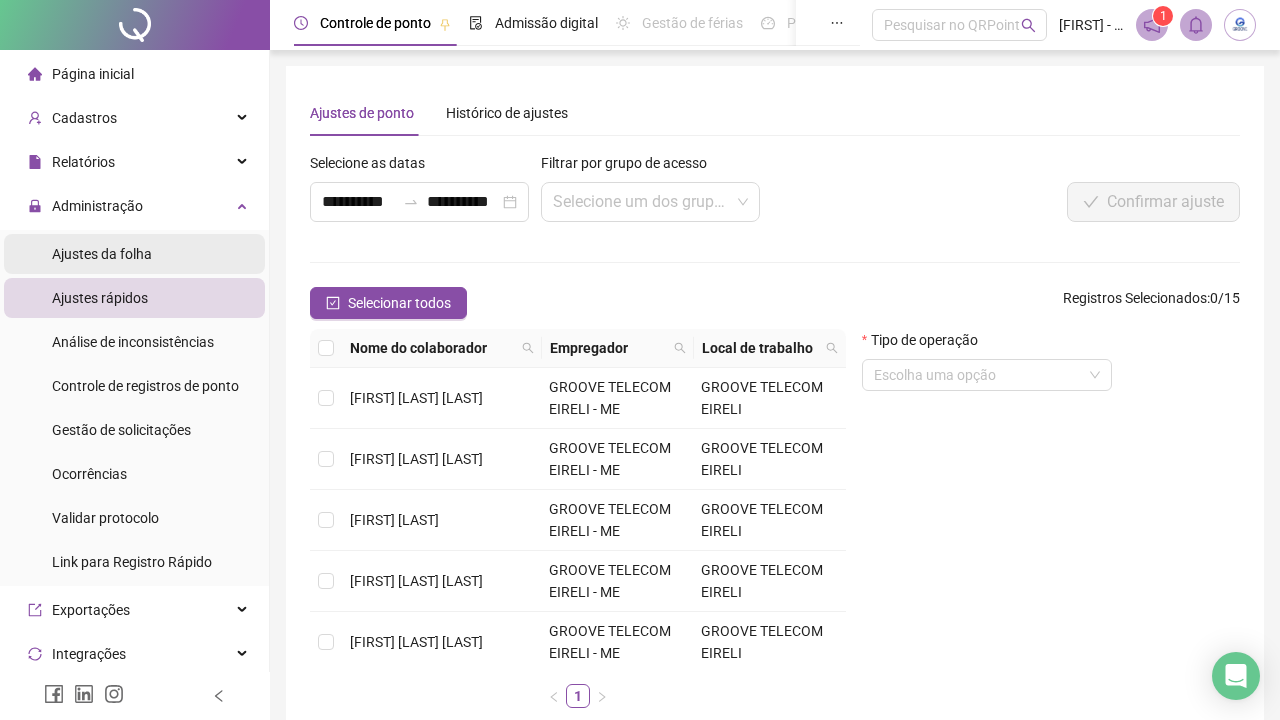 click on "Ajustes da folha" at bounding box center [102, 254] 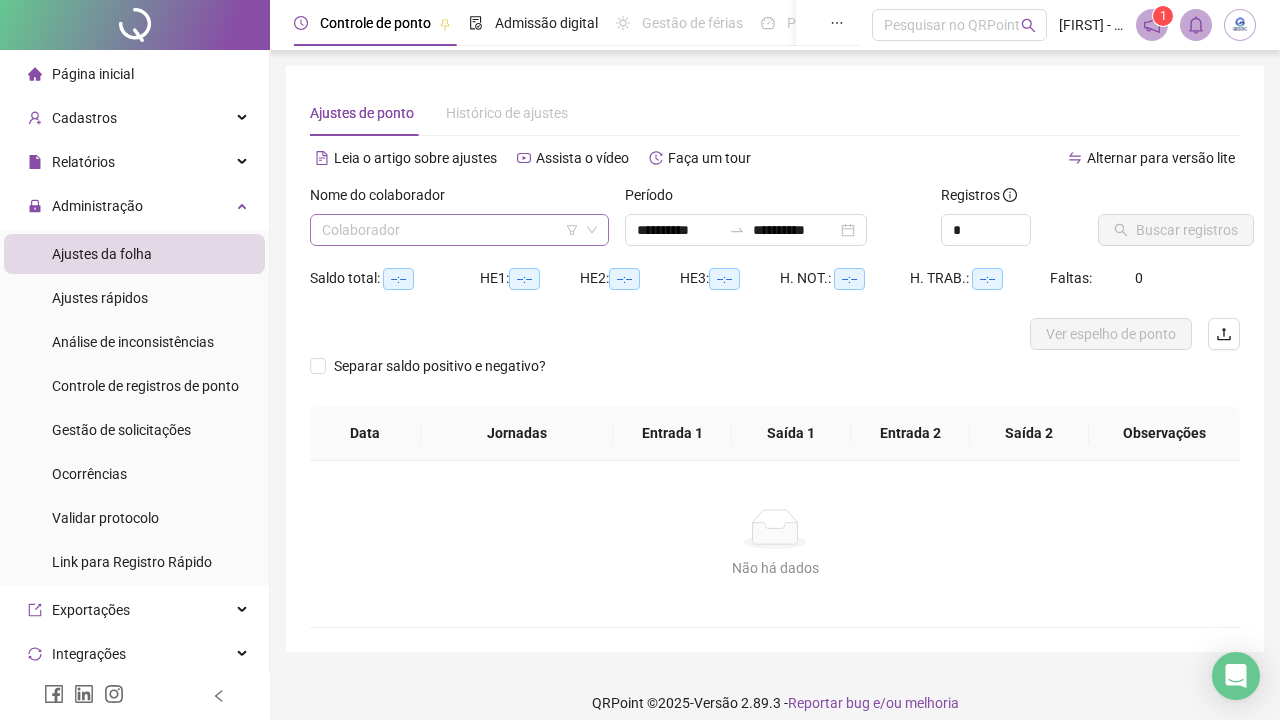 click 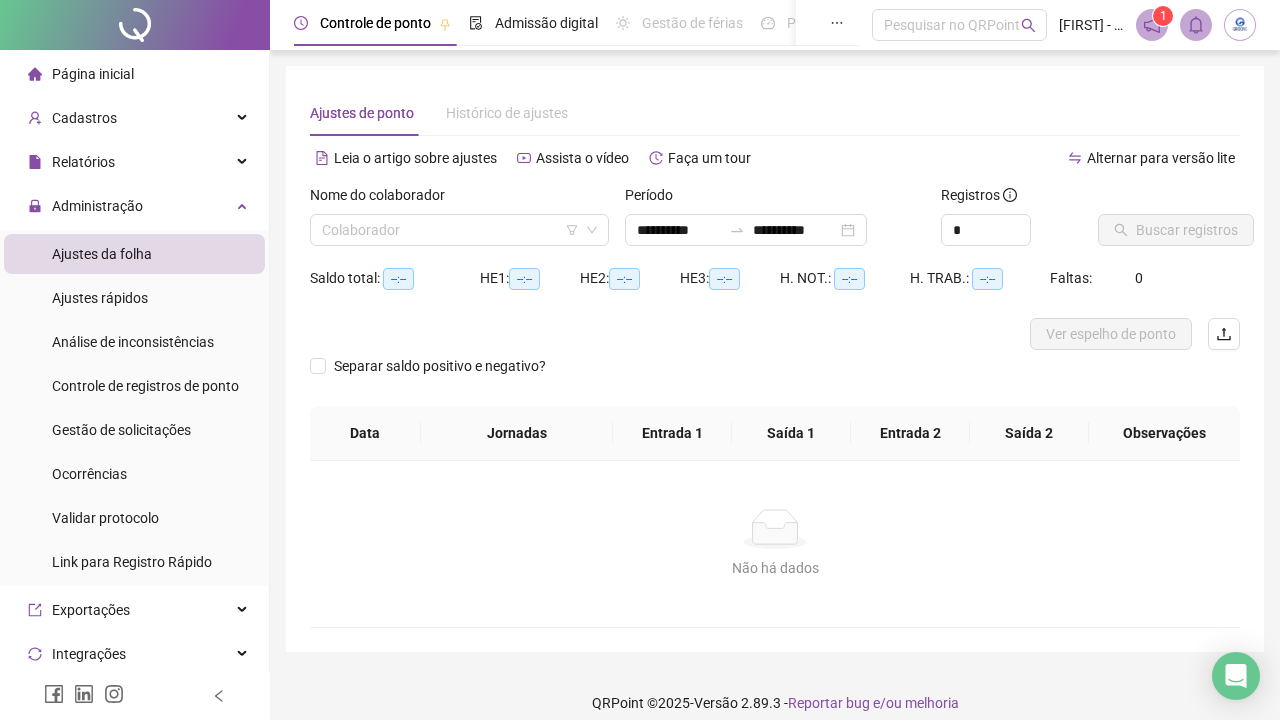 click on "Histórico de ajustes" at bounding box center (507, 113) 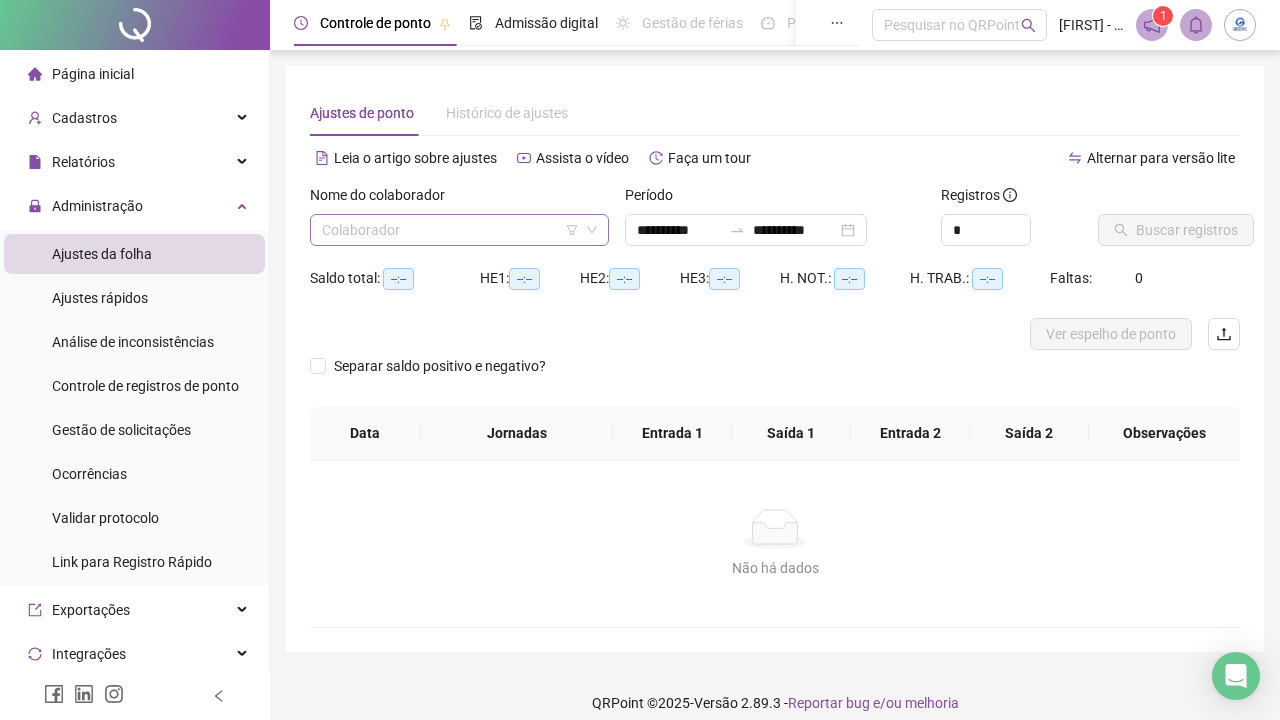 click at bounding box center (450, 230) 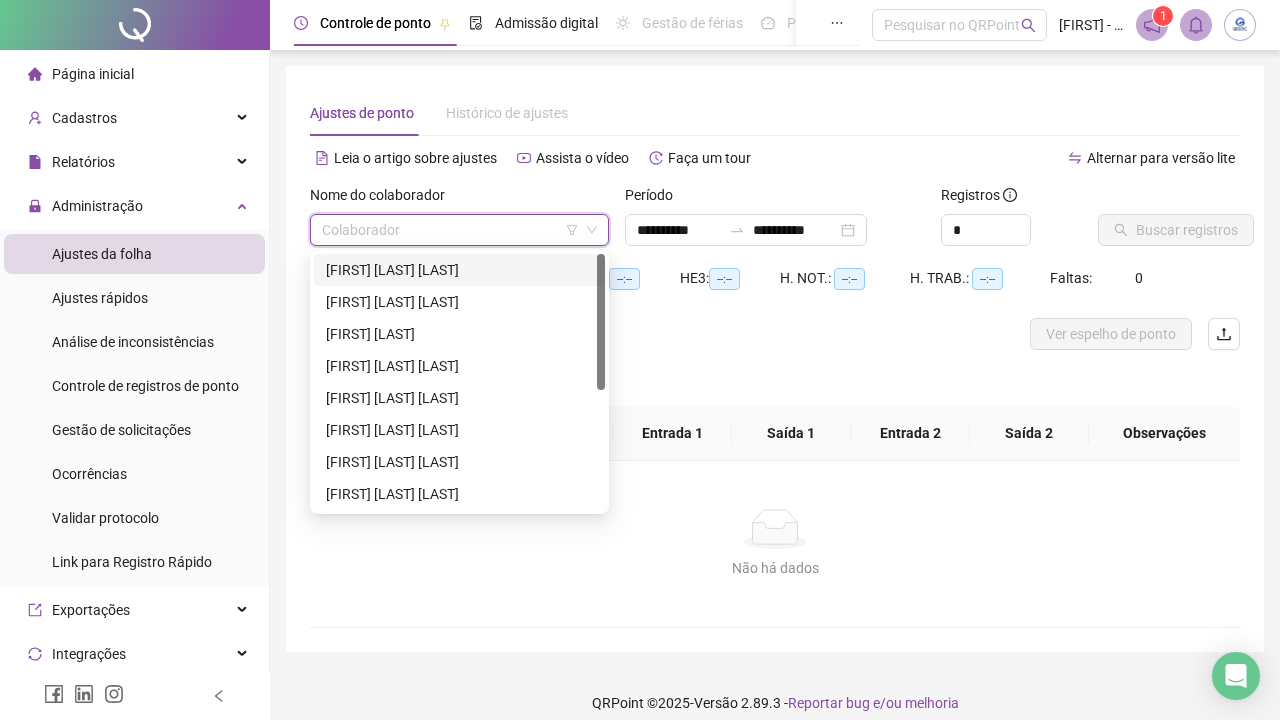 click on "[FIRST] [LAST] [LAST]" at bounding box center (459, 270) 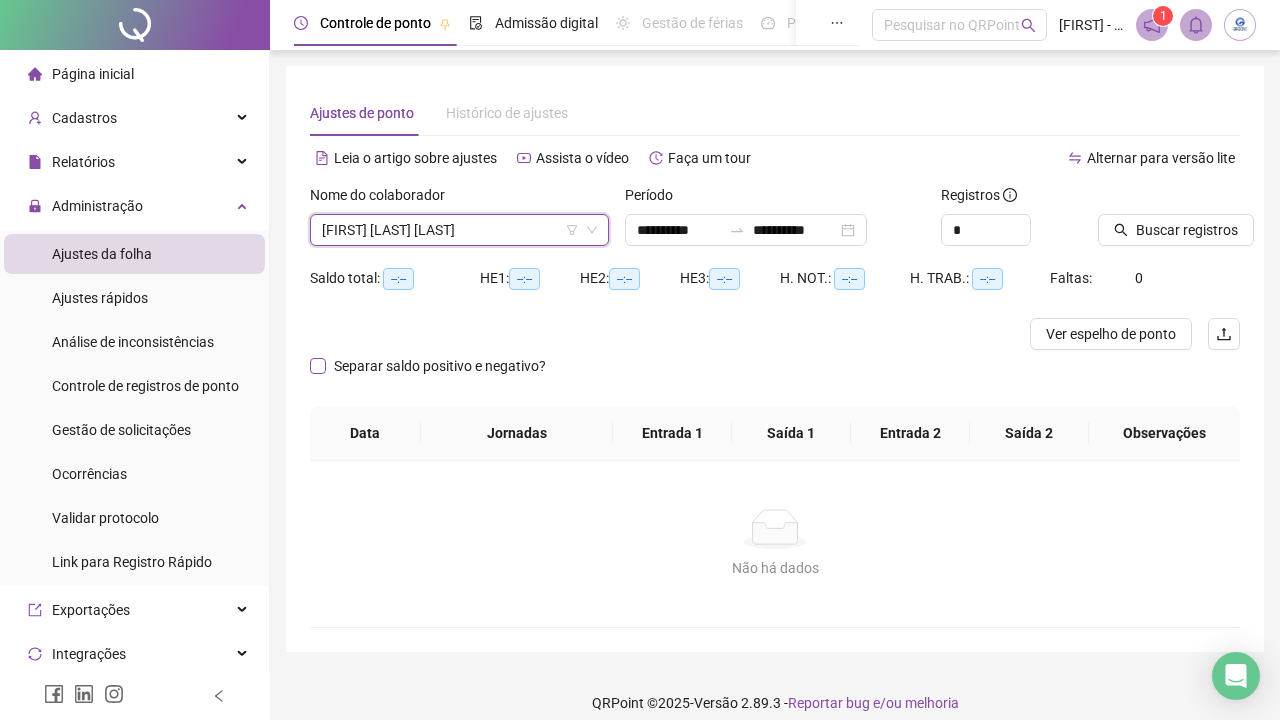 click at bounding box center (318, 366) 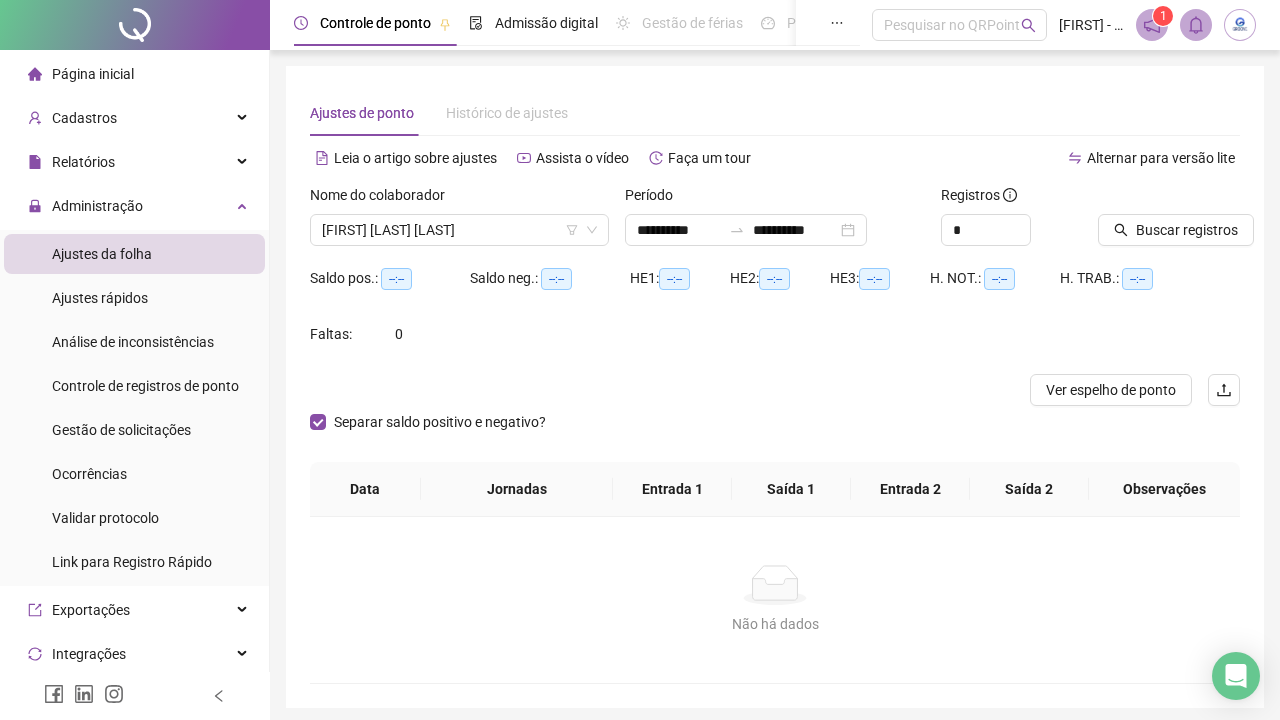 scroll, scrollTop: 0, scrollLeft: 0, axis: both 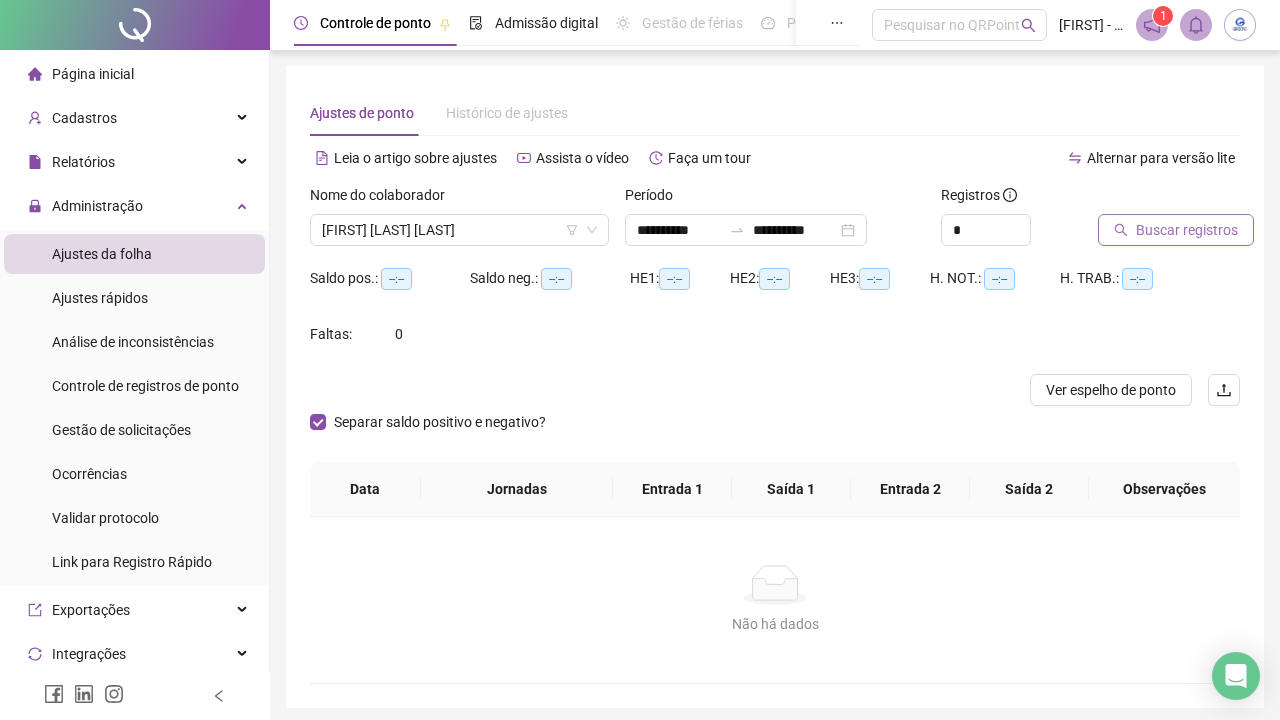 click on "Buscar registros" at bounding box center [1187, 230] 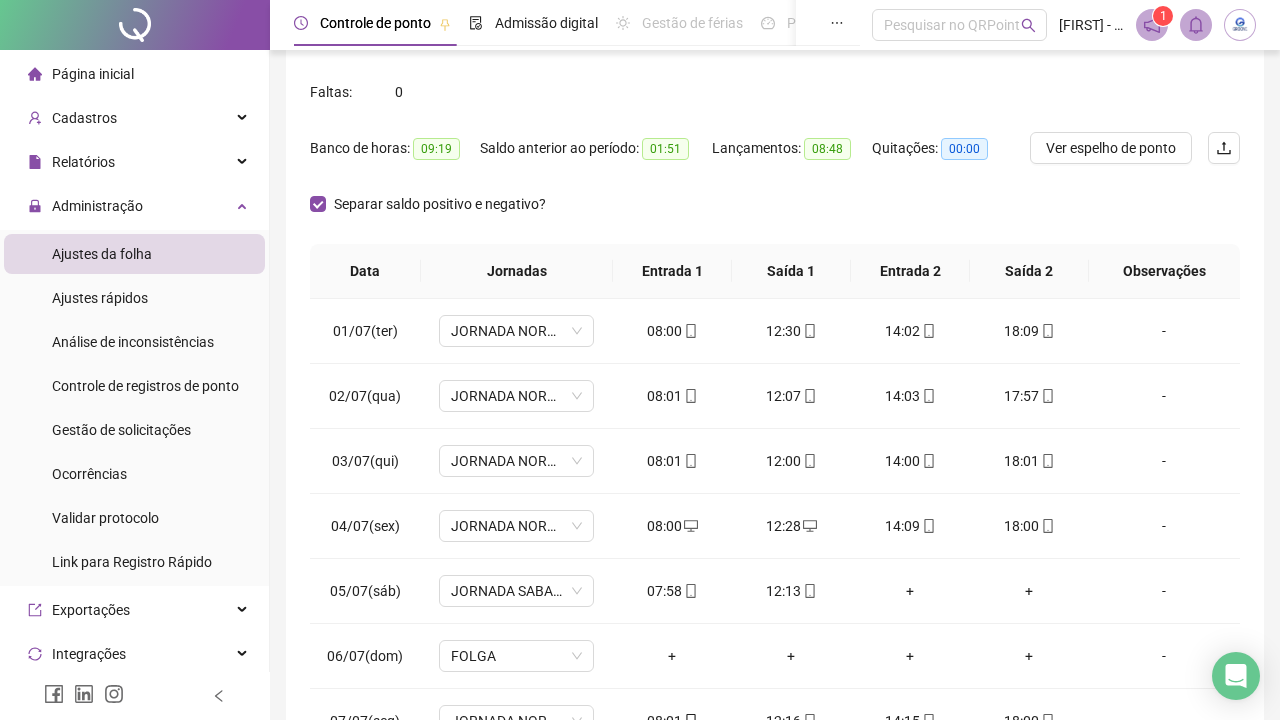 scroll, scrollTop: 248, scrollLeft: 0, axis: vertical 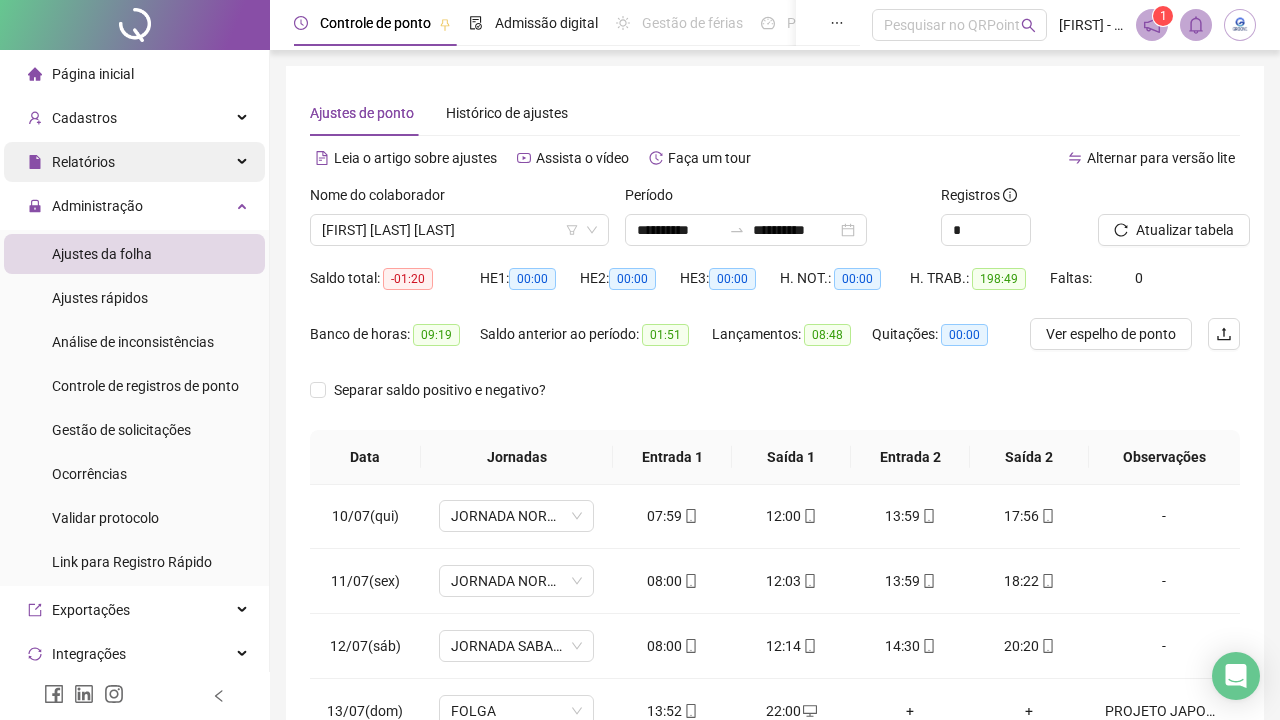 click on "Relatórios" at bounding box center (134, 162) 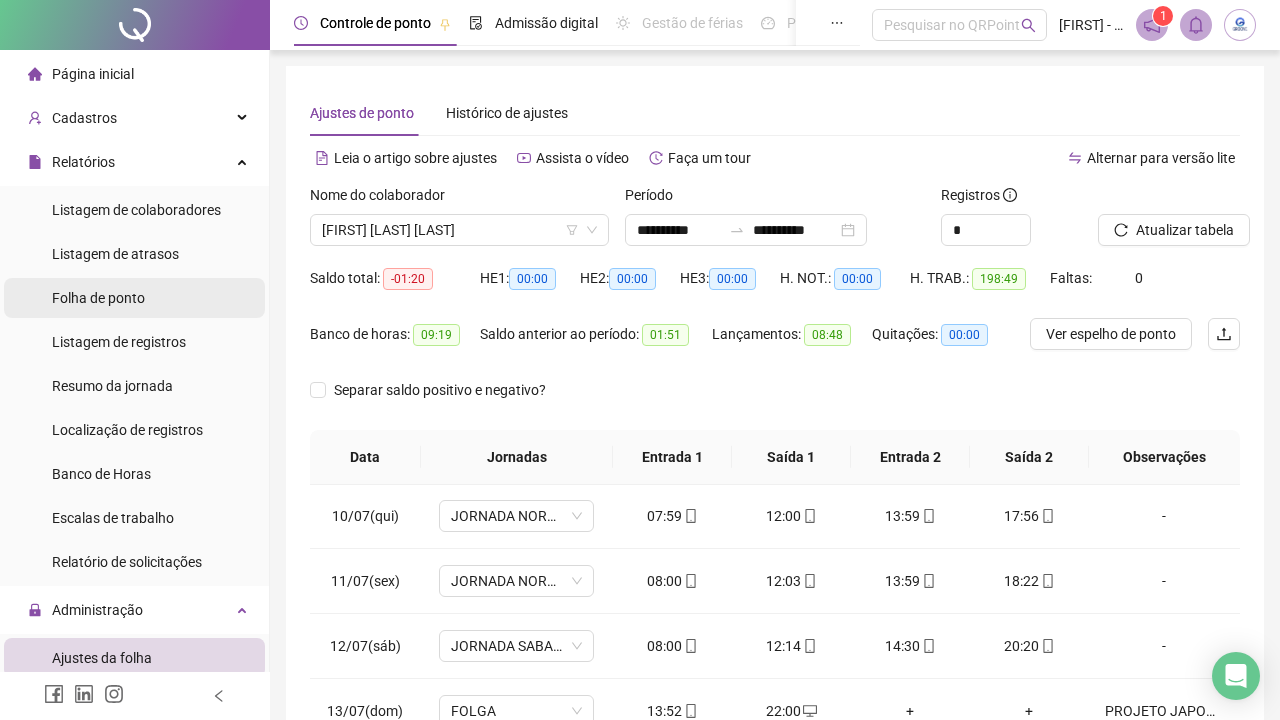 click on "Folha de ponto" at bounding box center (98, 298) 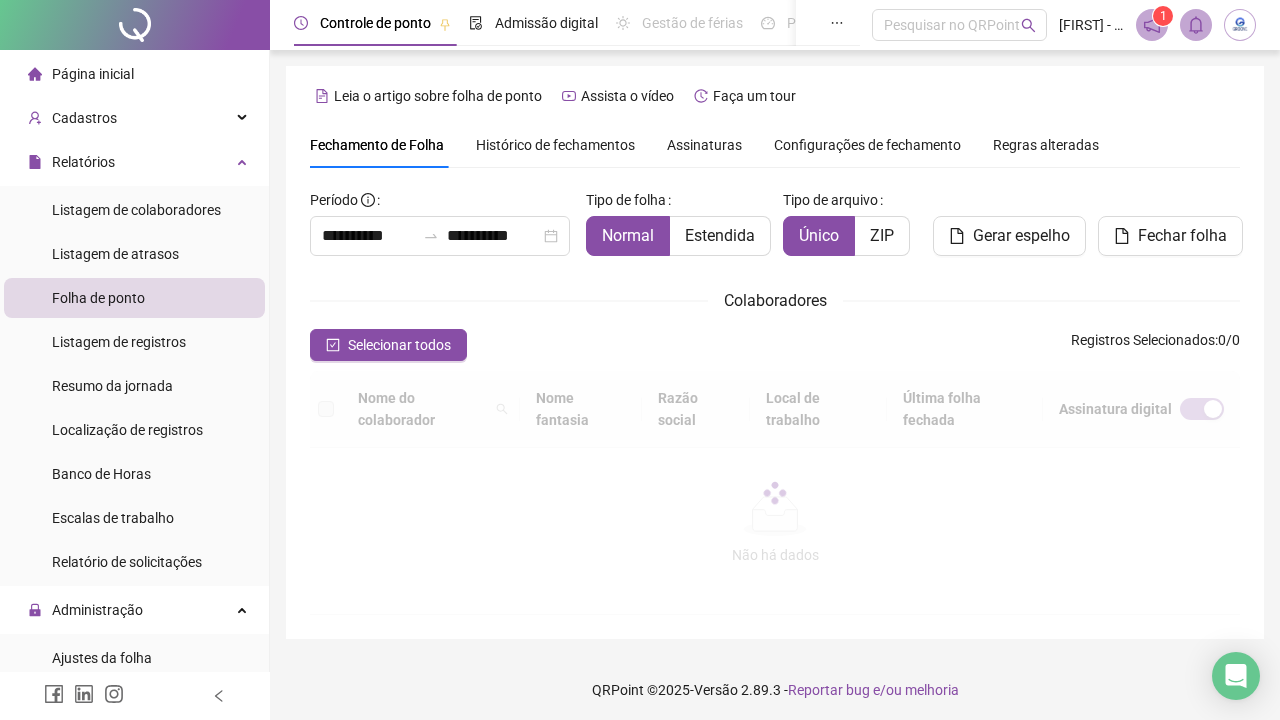scroll, scrollTop: 50, scrollLeft: 0, axis: vertical 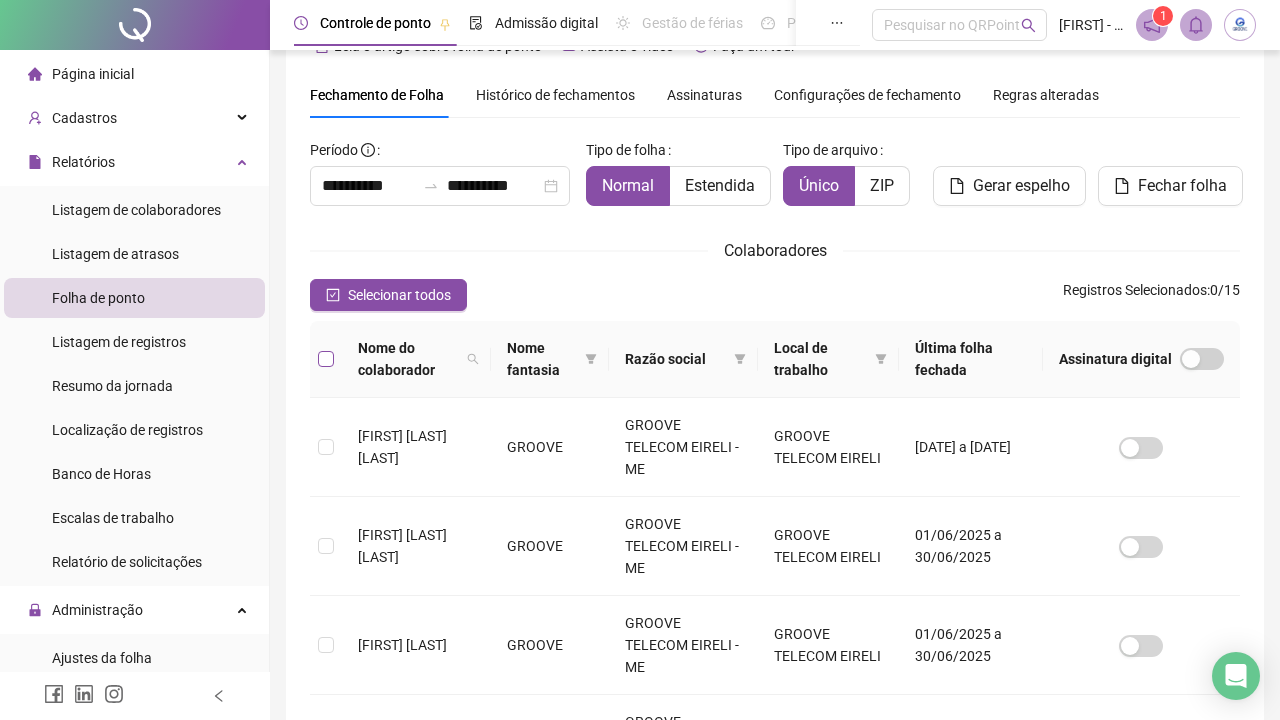 click at bounding box center [326, 359] 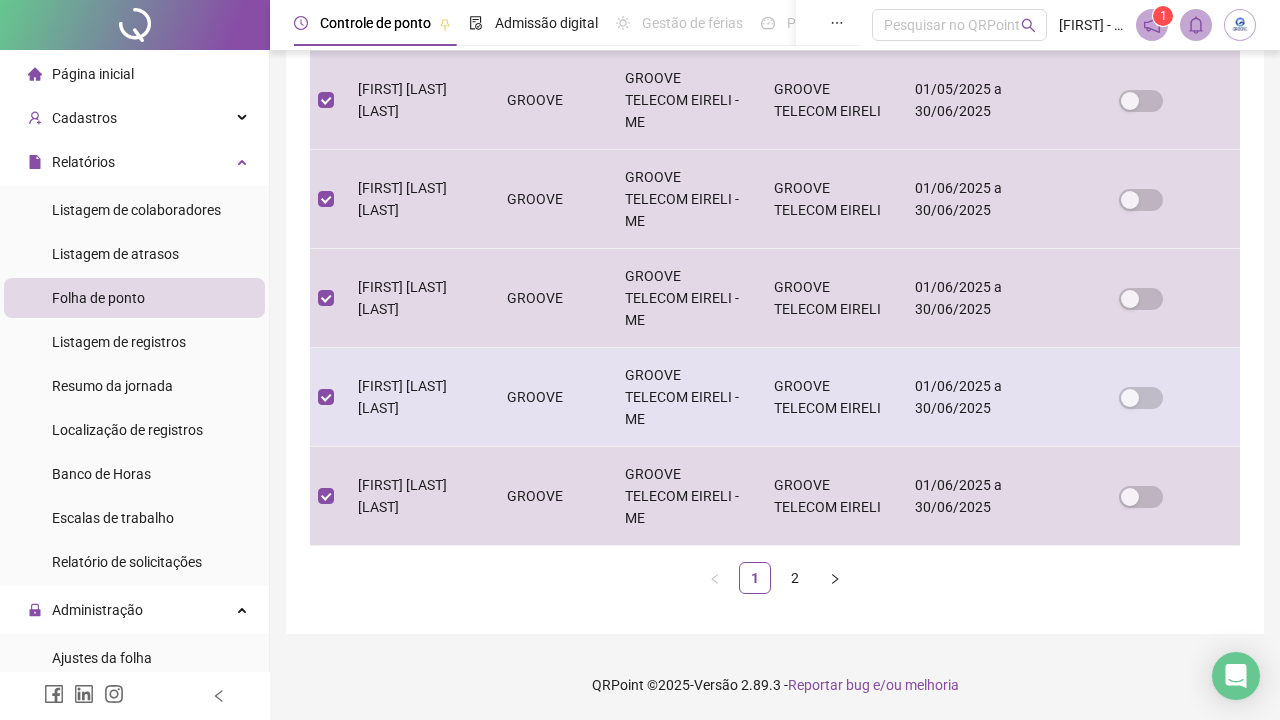 scroll, scrollTop: 892, scrollLeft: 0, axis: vertical 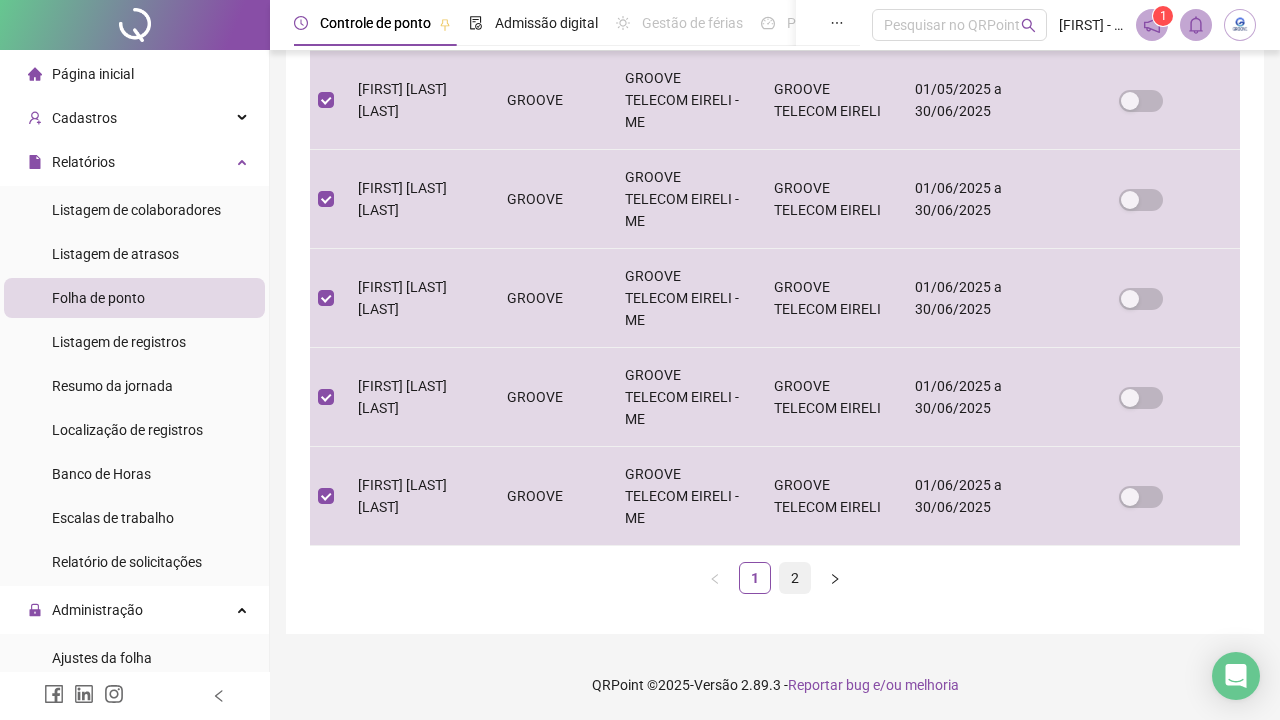 click on "2" at bounding box center [795, 578] 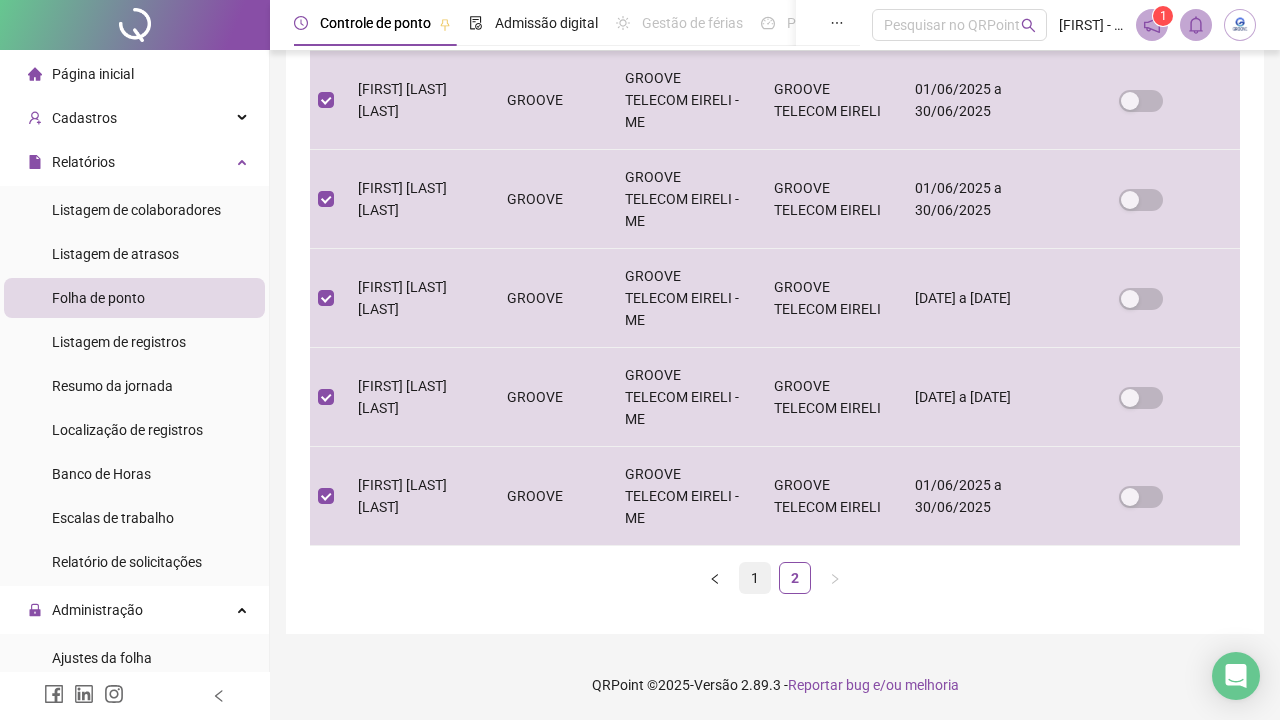 click on "1" at bounding box center [755, 578] 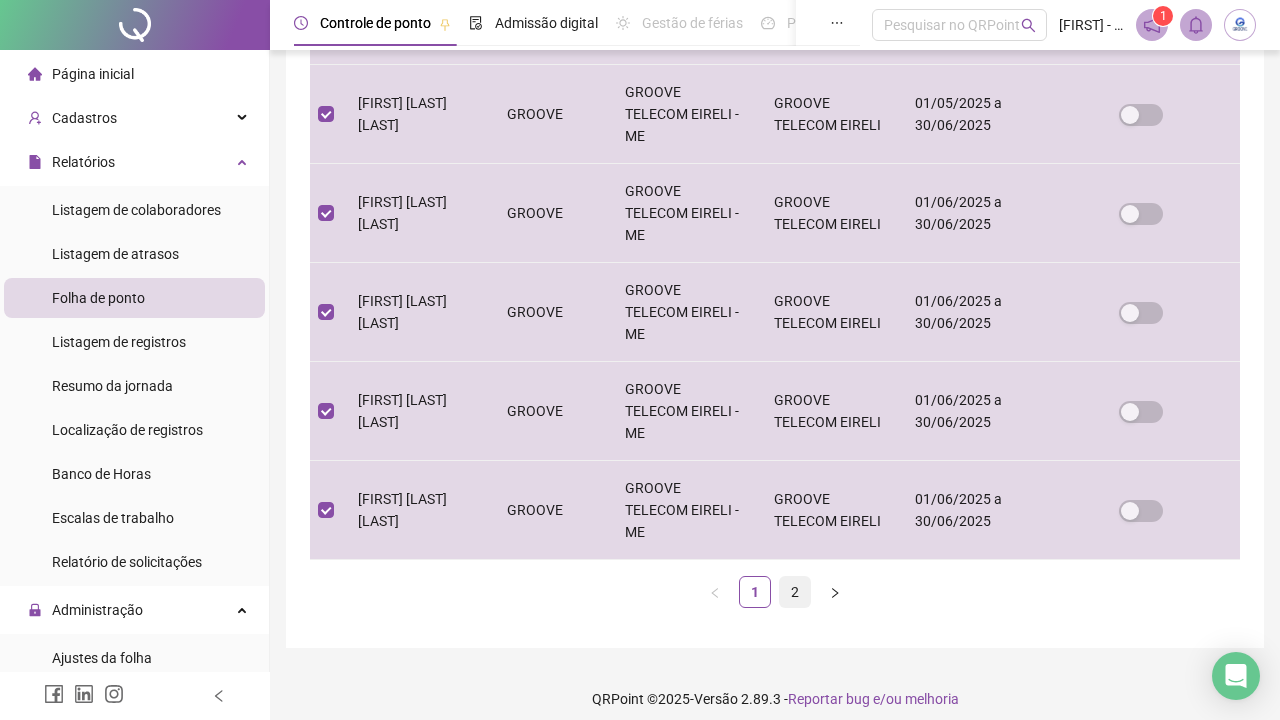 click on "2" at bounding box center (795, 592) 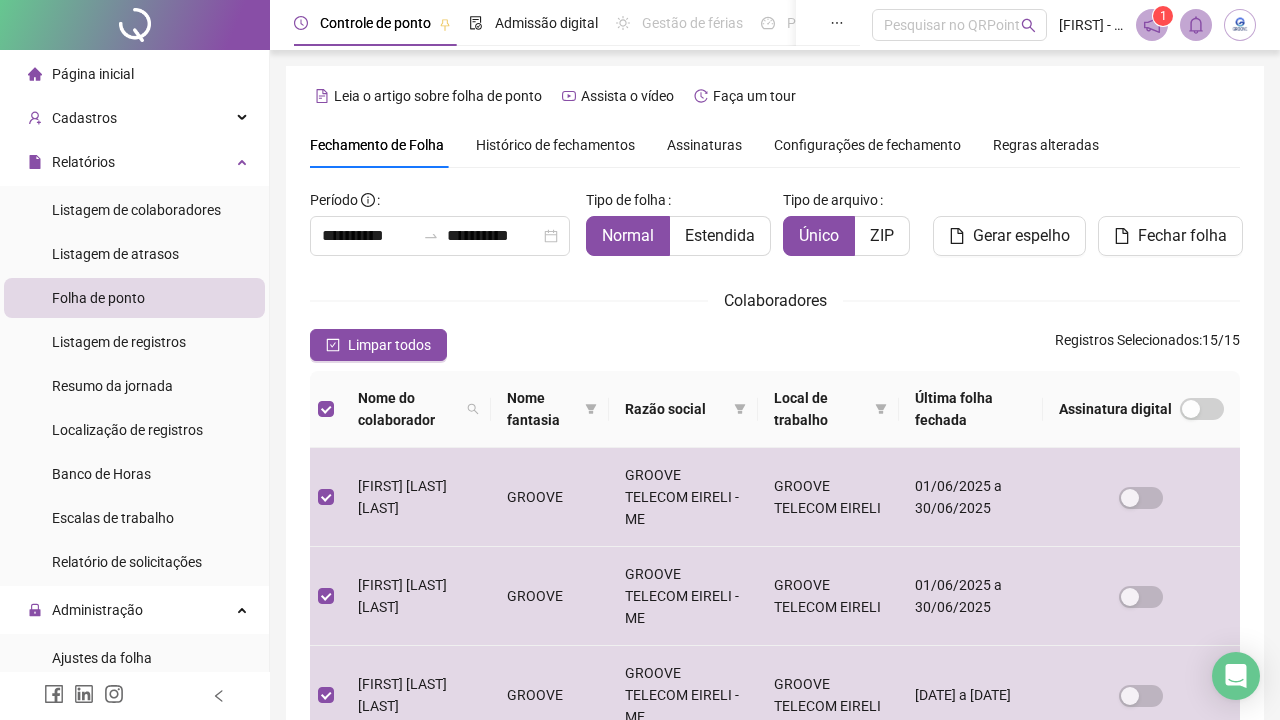 scroll, scrollTop: 0, scrollLeft: 0, axis: both 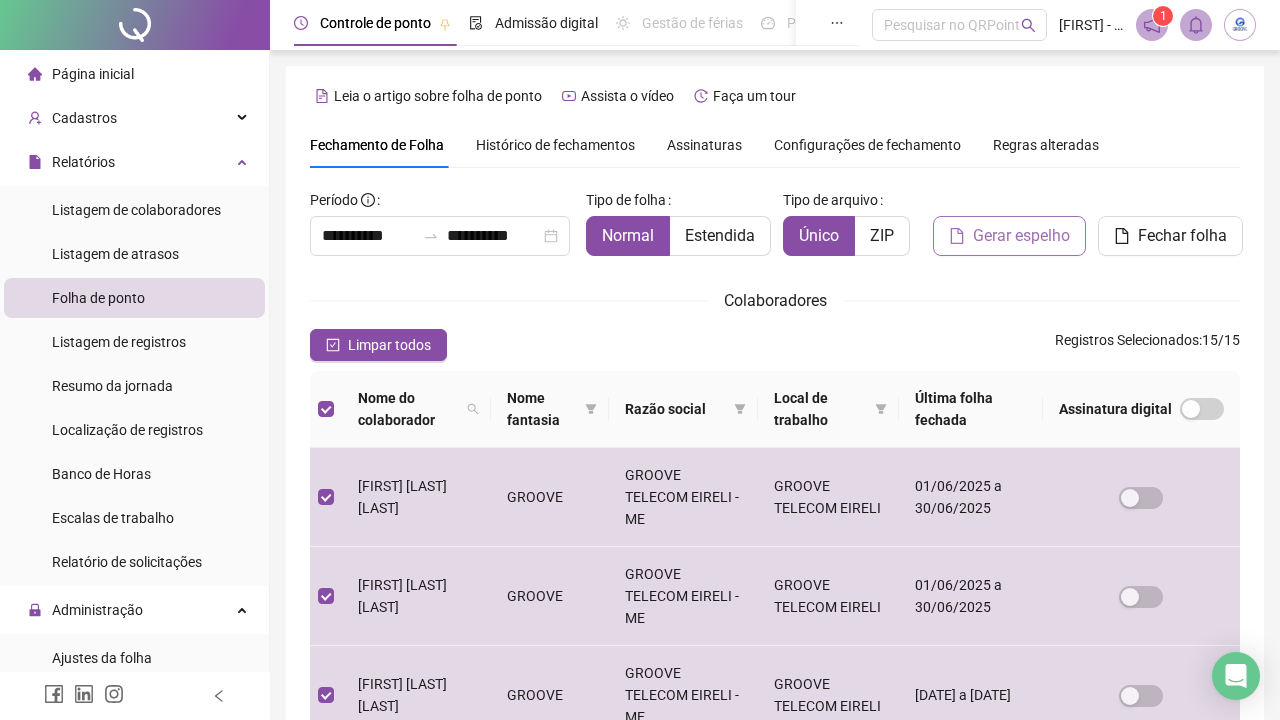 click on "Gerar espelho" at bounding box center (1021, 236) 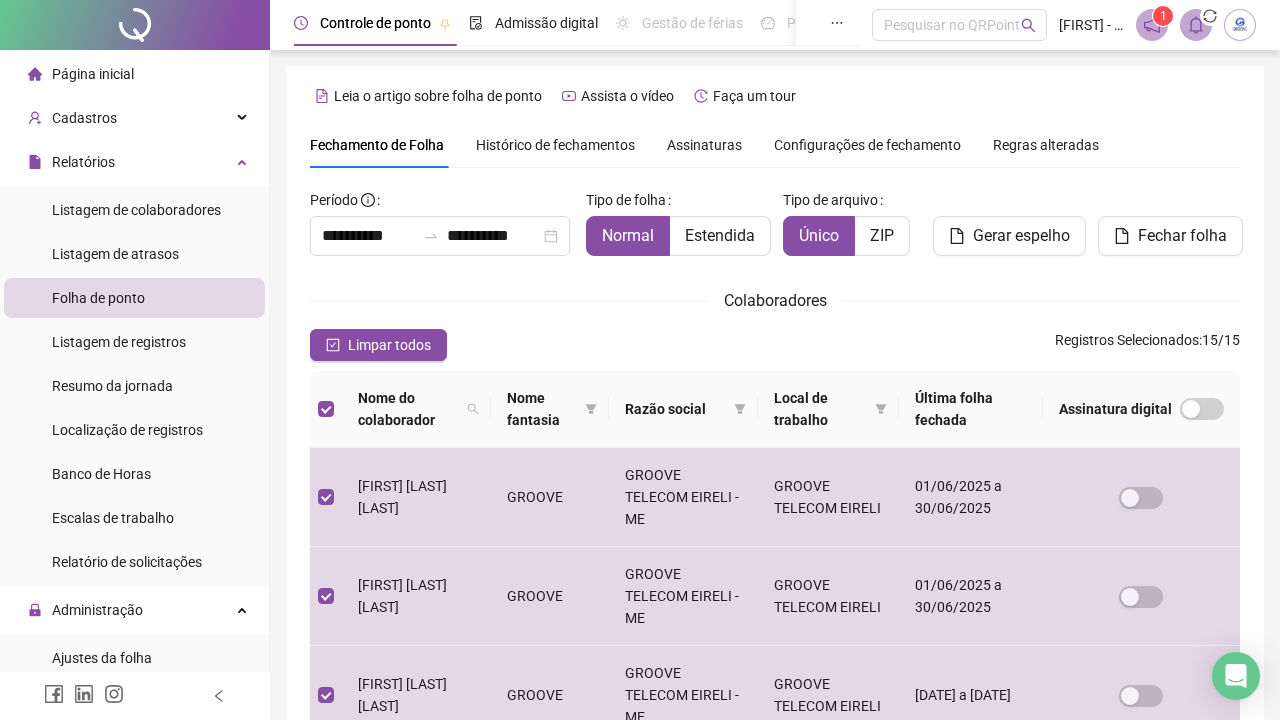 scroll, scrollTop: 50, scrollLeft: 0, axis: vertical 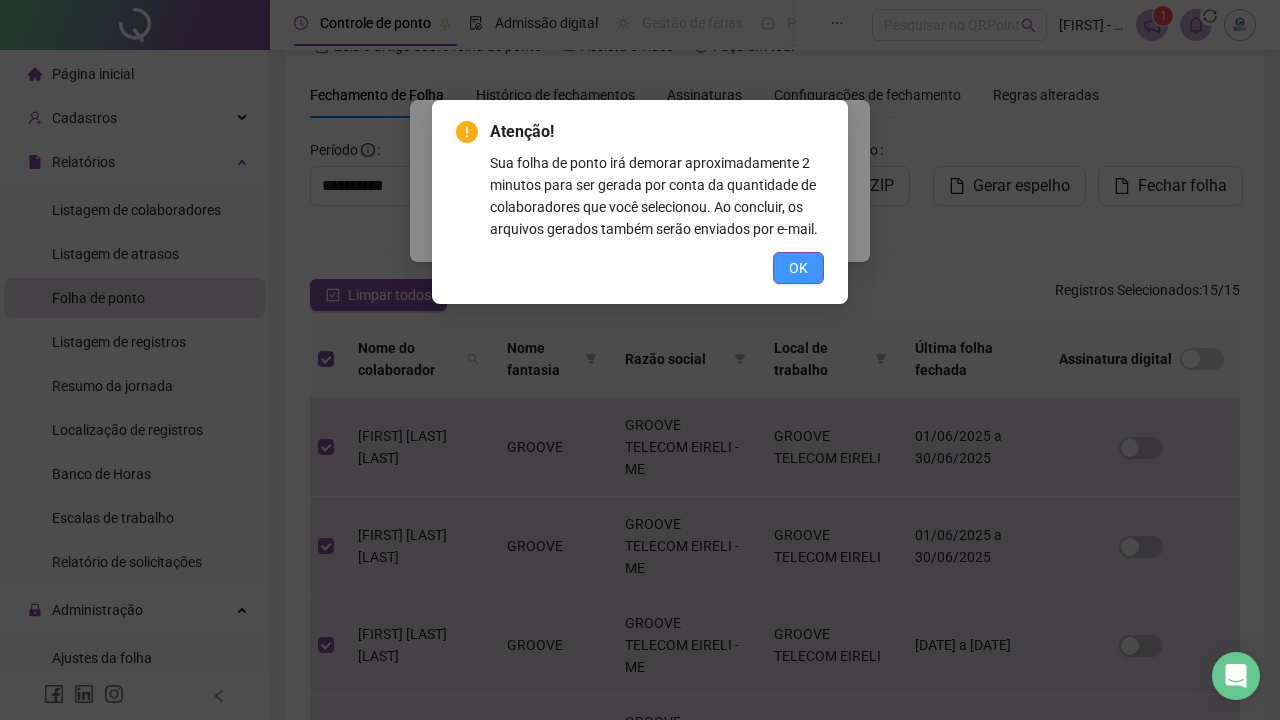 click on "OK" at bounding box center (798, 268) 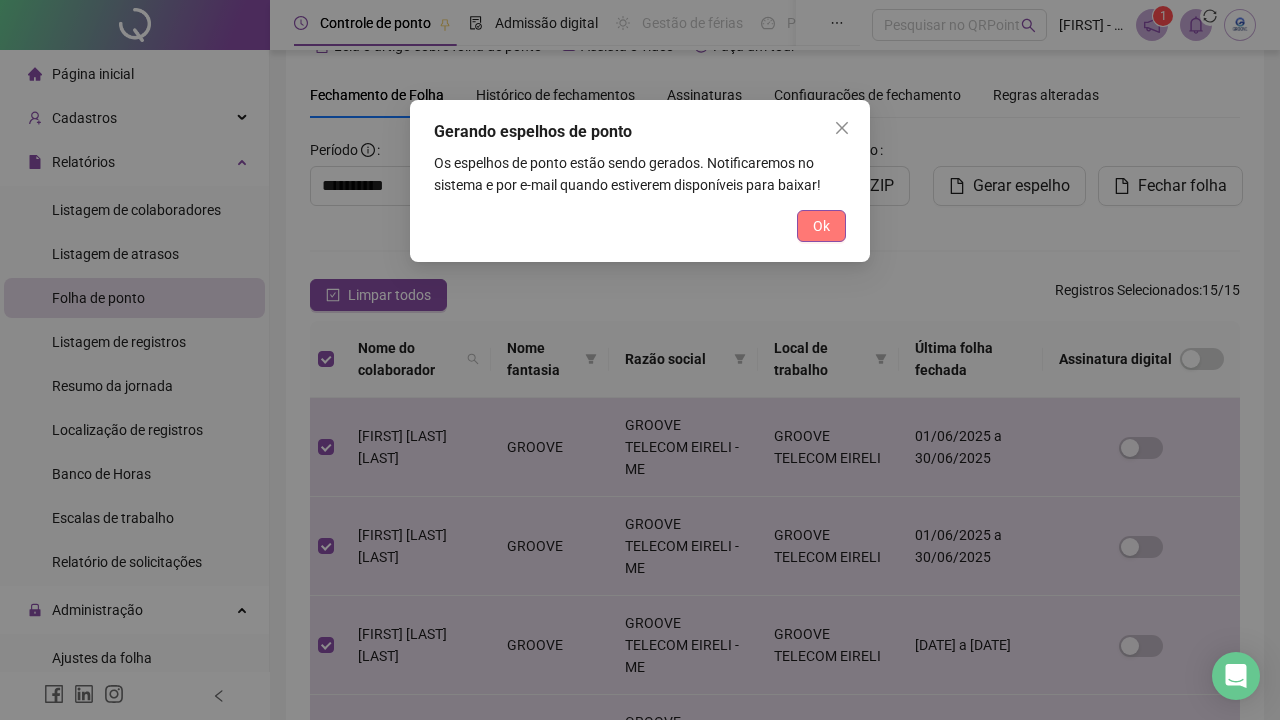 click on "Ok" at bounding box center [821, 226] 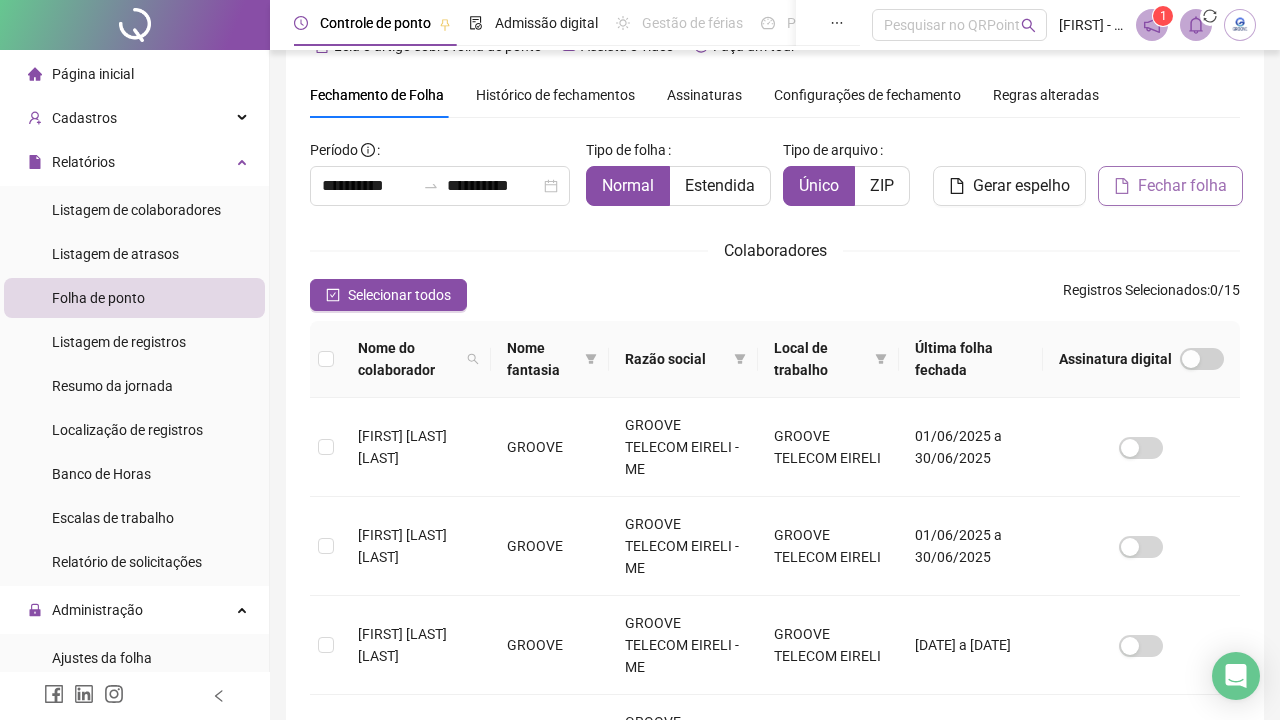 click on "Fechar folha" at bounding box center (1182, 186) 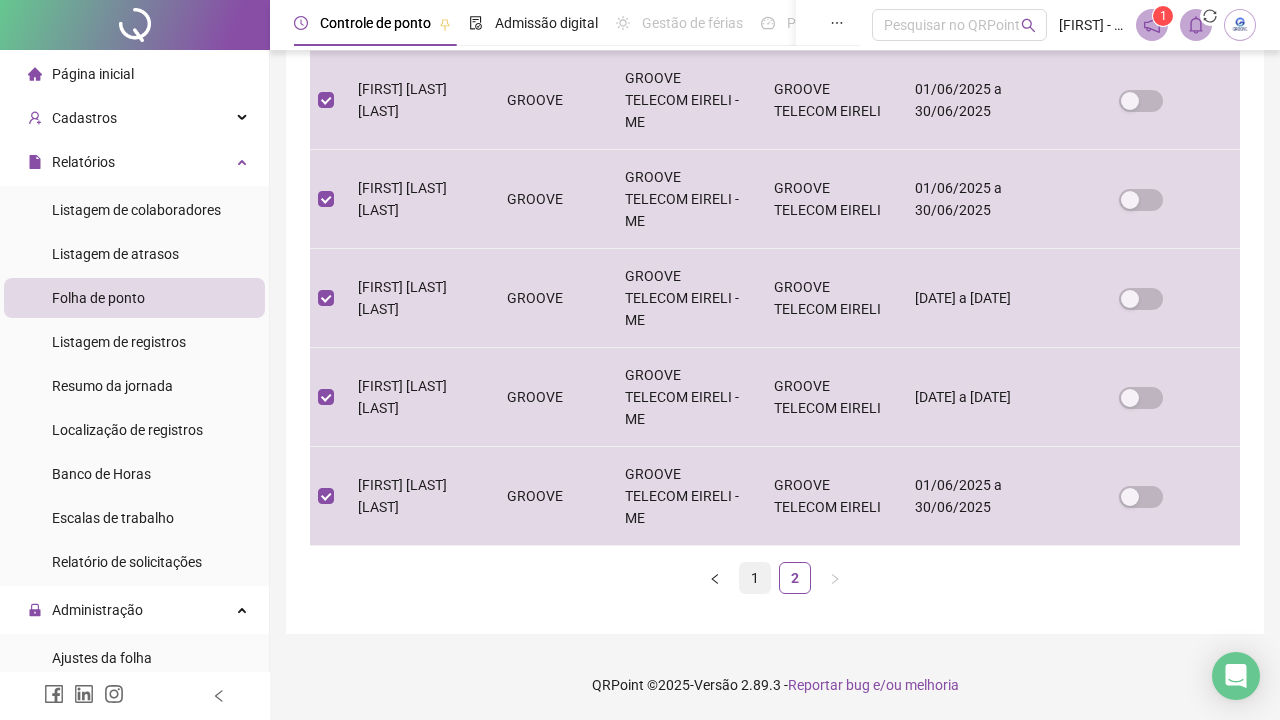 click on "1" at bounding box center (755, 578) 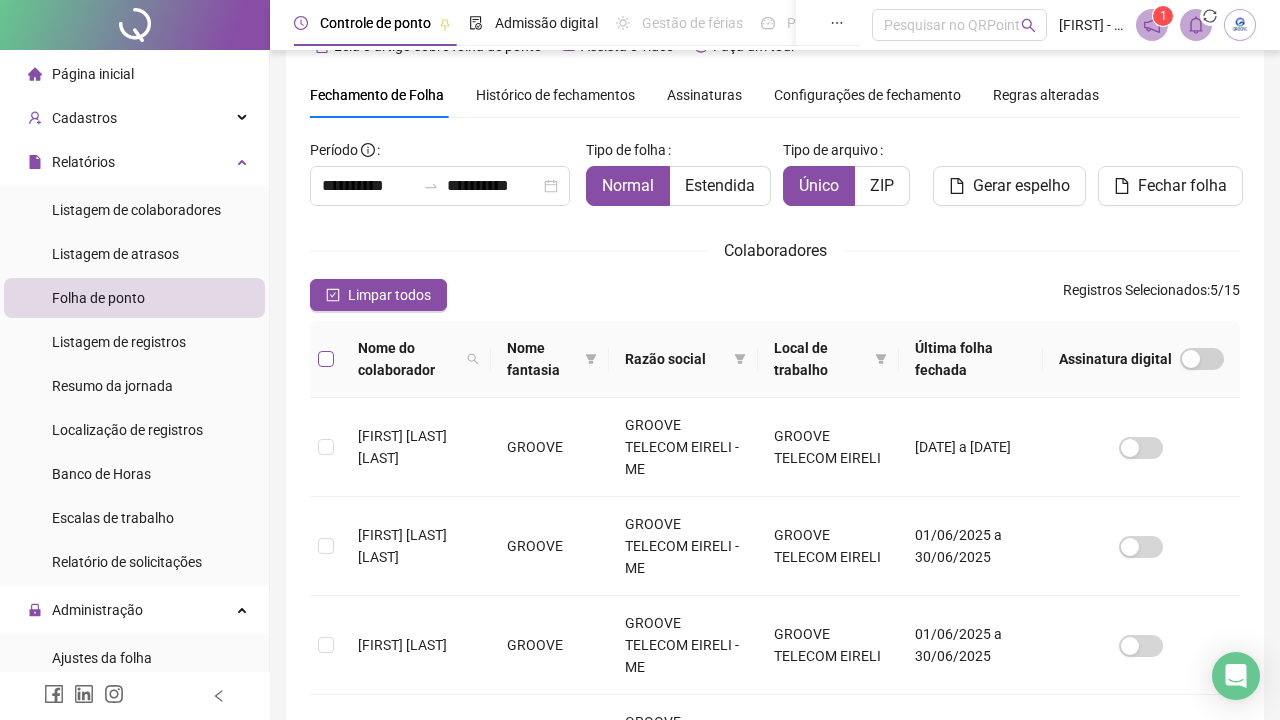 click at bounding box center (326, 359) 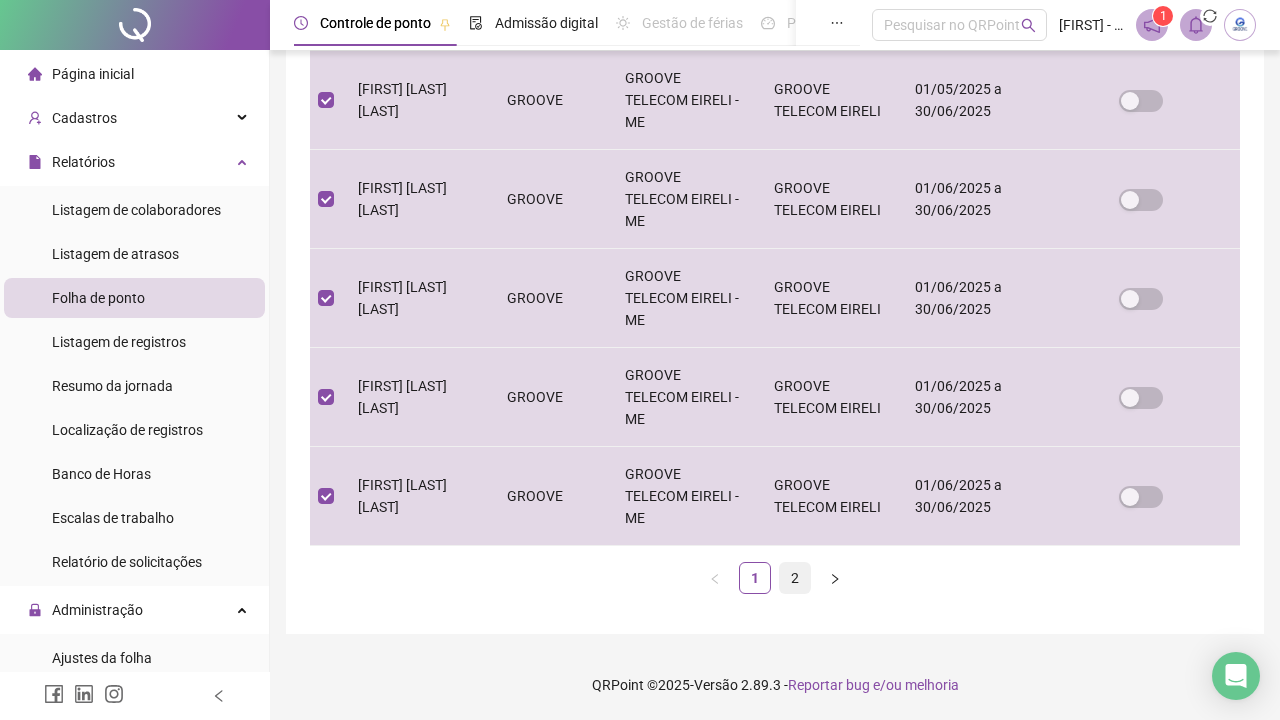 click on "2" at bounding box center [795, 578] 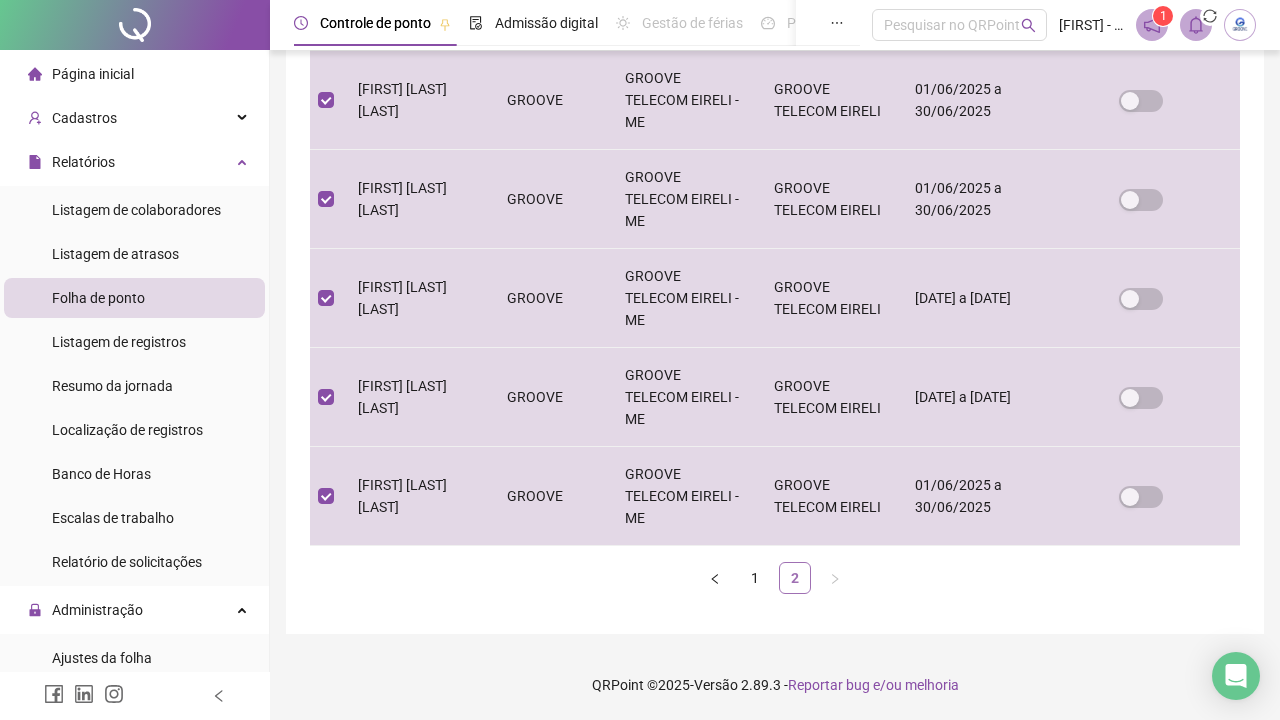 scroll, scrollTop: 50, scrollLeft: 0, axis: vertical 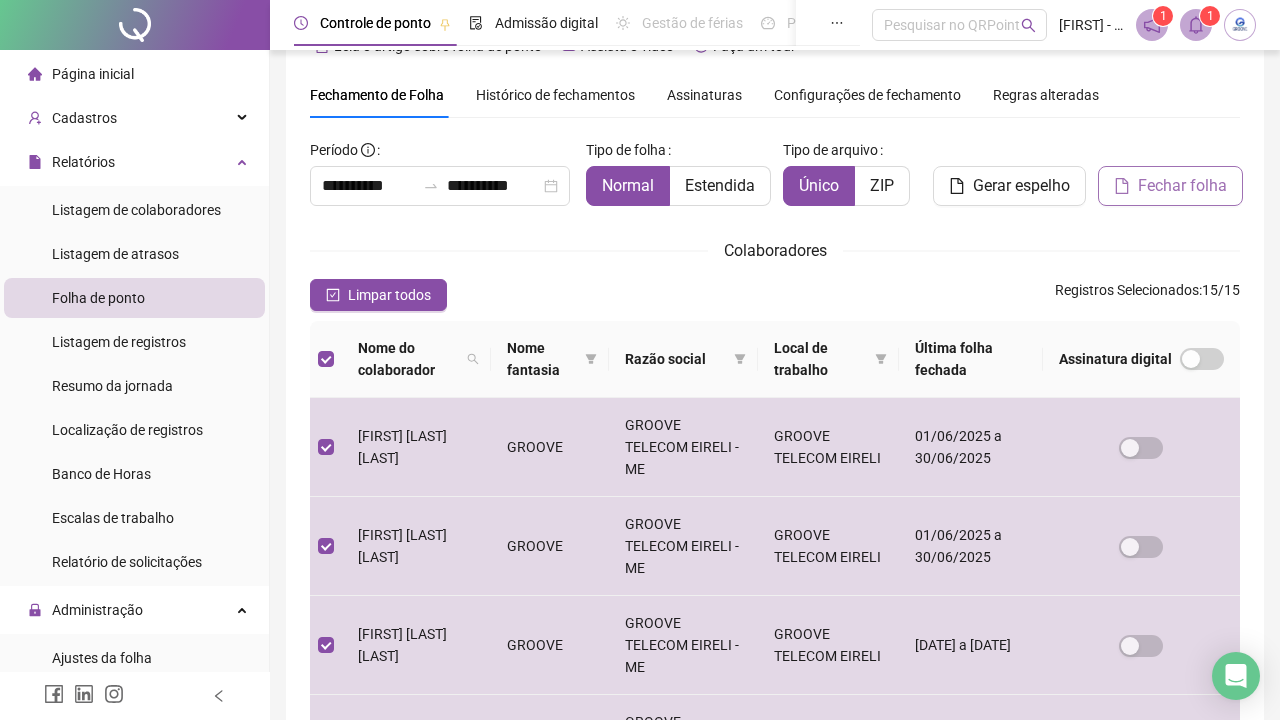 click on "Fechar folha" at bounding box center (1182, 186) 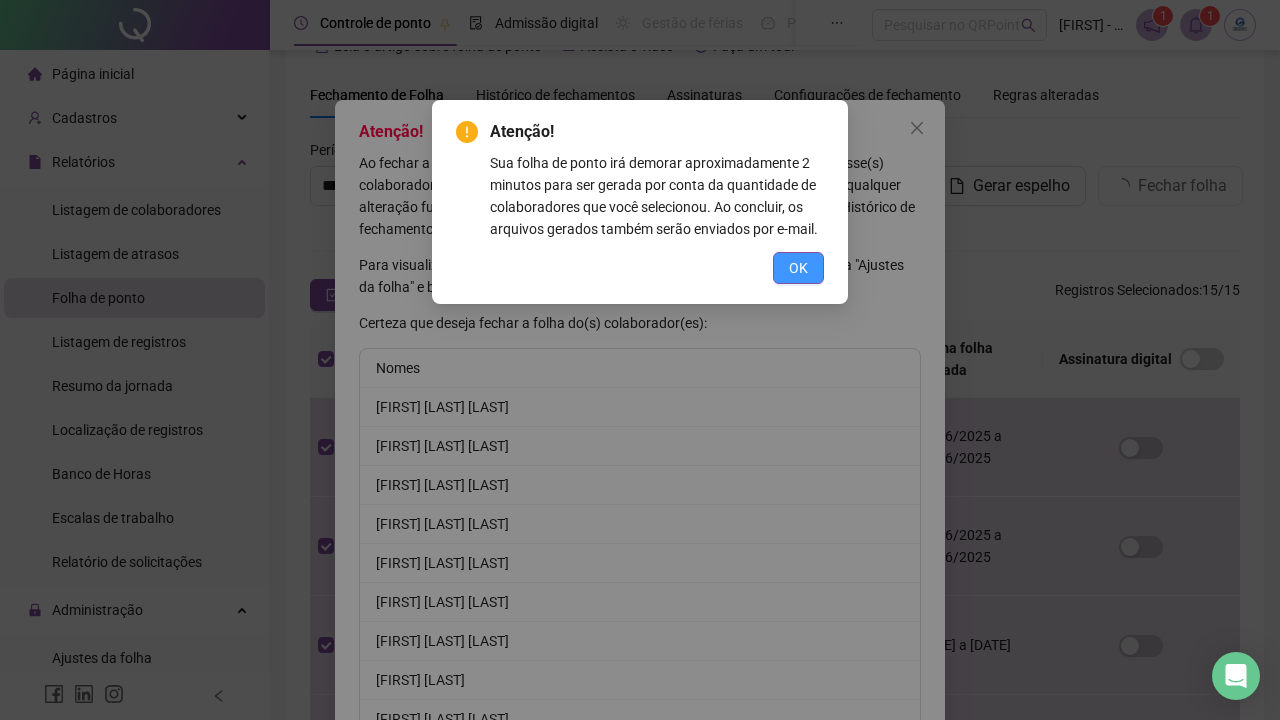 click on "OK" at bounding box center [798, 268] 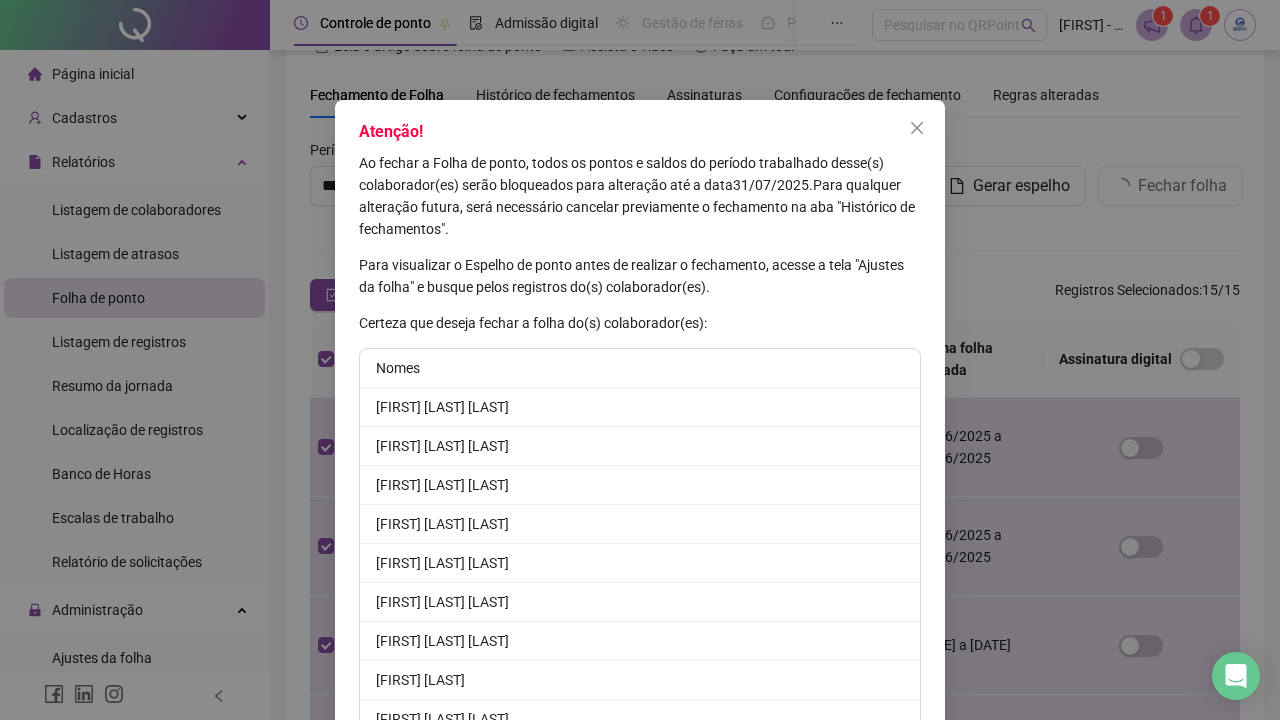 scroll, scrollTop: 48, scrollLeft: 0, axis: vertical 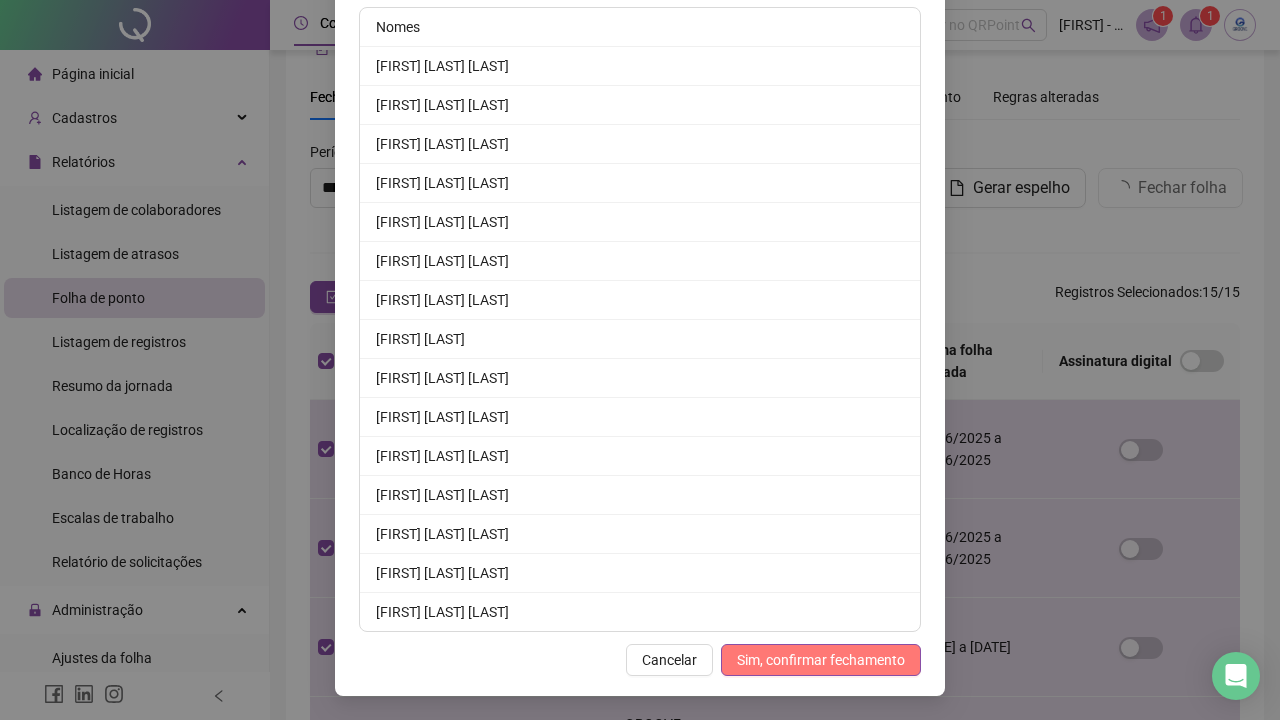 click on "Sim, confirmar fechamento" at bounding box center (821, 660) 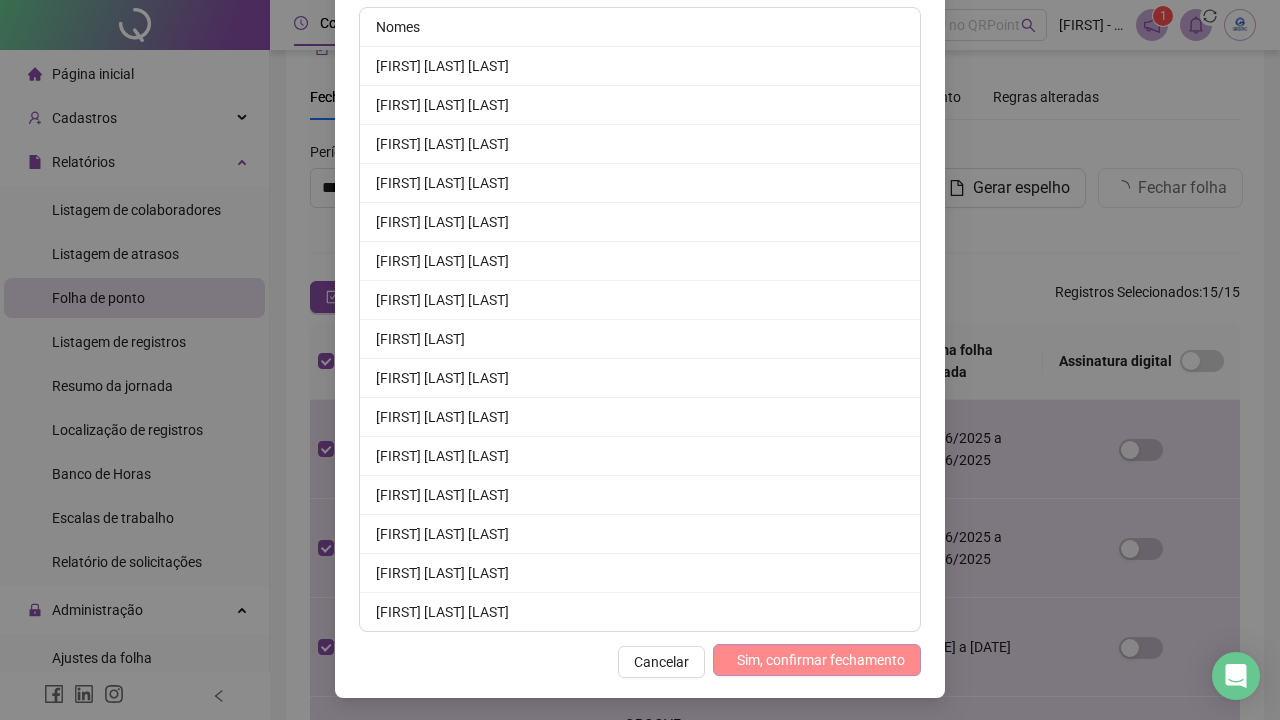 scroll, scrollTop: 50, scrollLeft: 0, axis: vertical 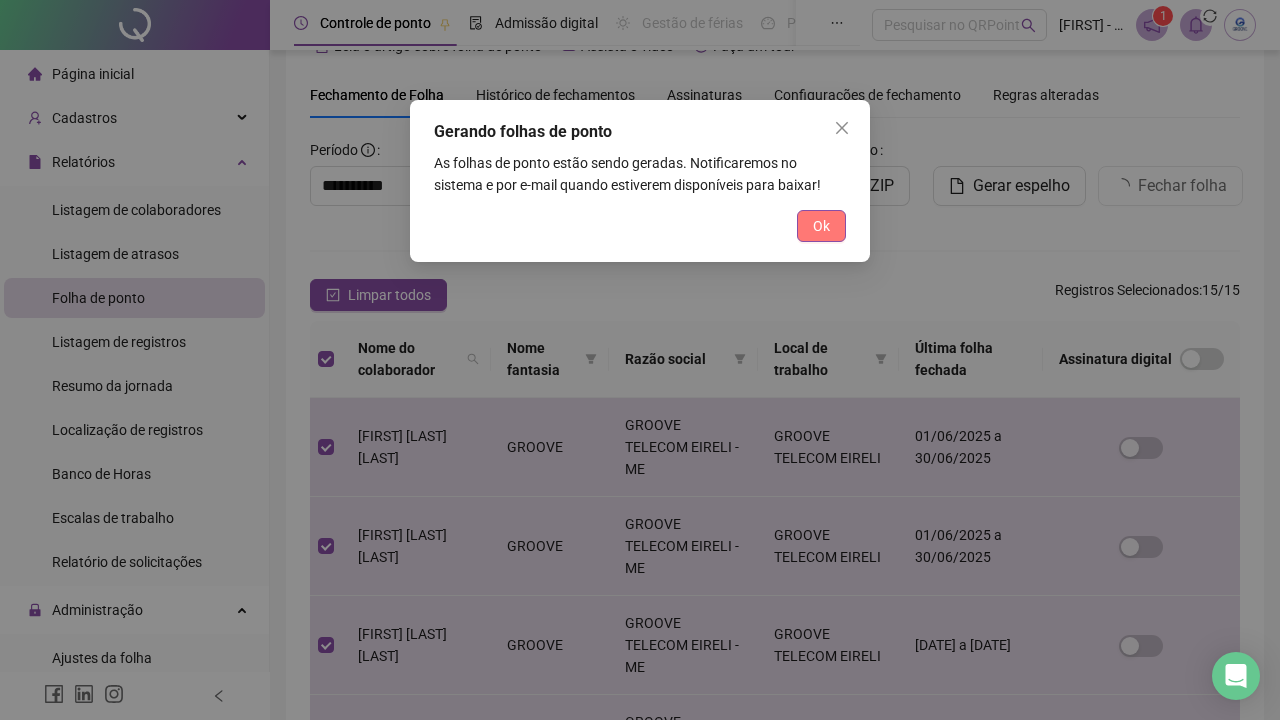 click on "Ok" at bounding box center (821, 226) 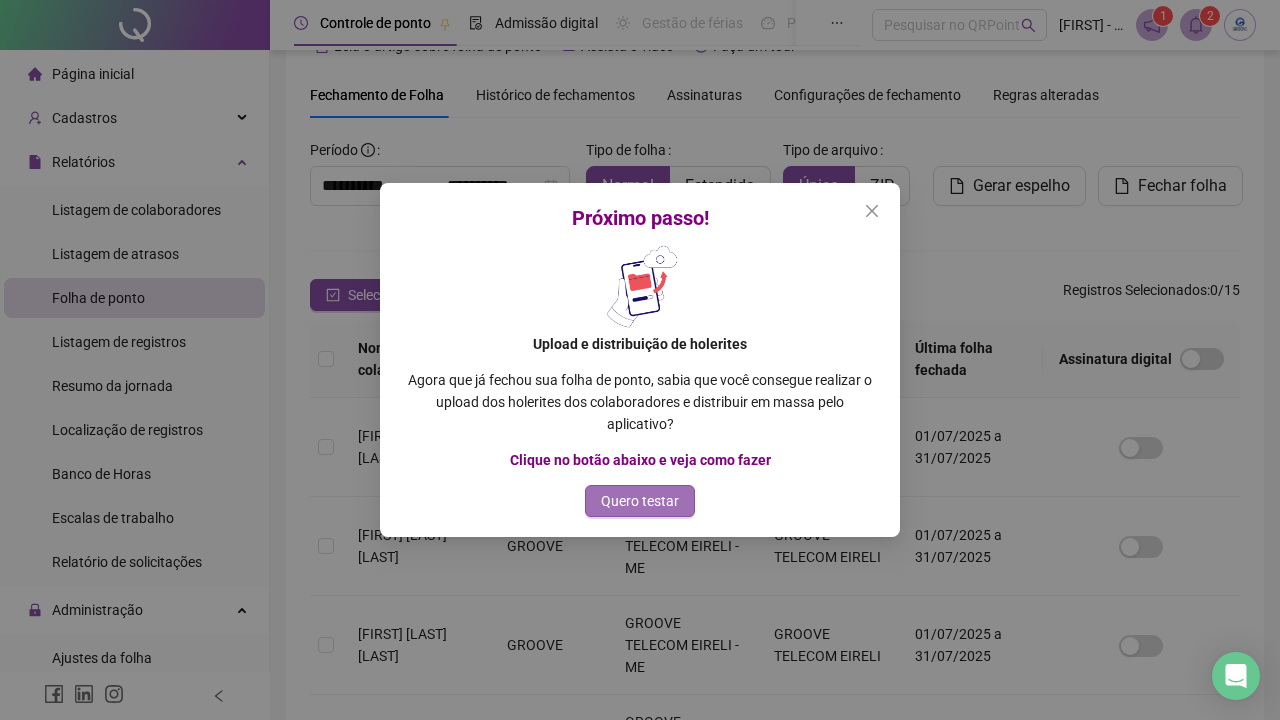 click on "Quero testar" at bounding box center (640, 501) 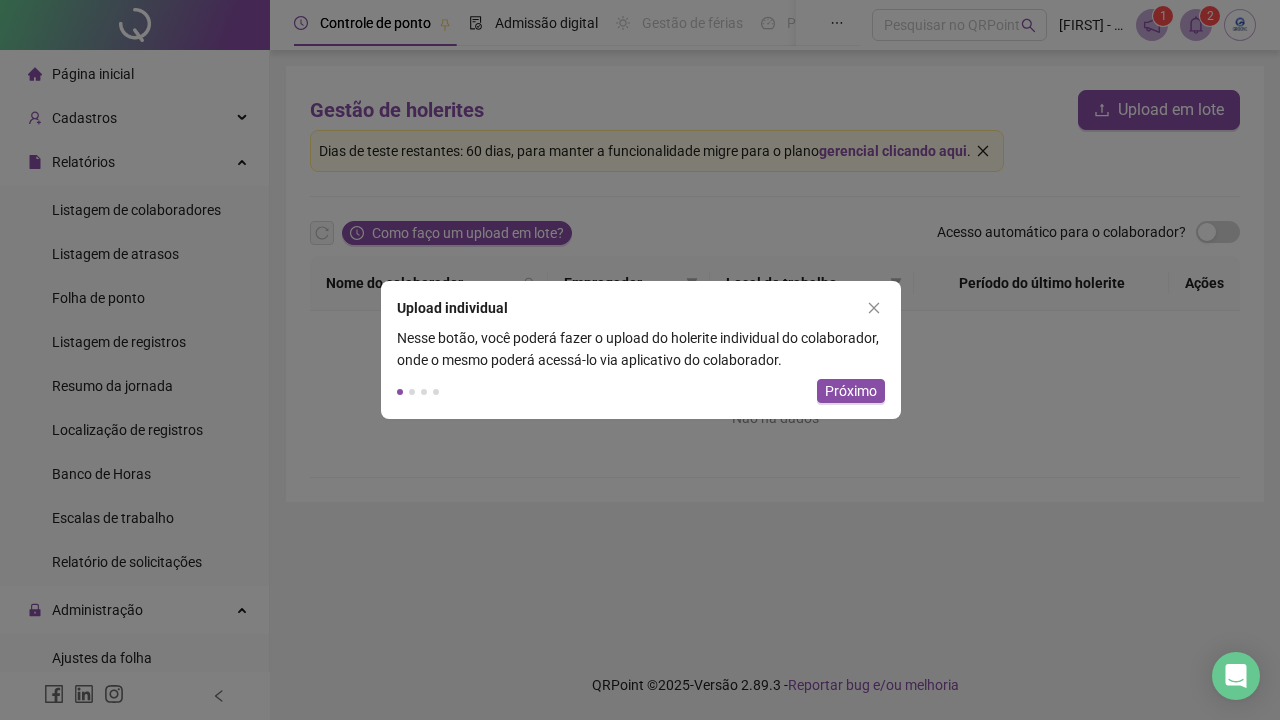 scroll, scrollTop: 0, scrollLeft: 0, axis: both 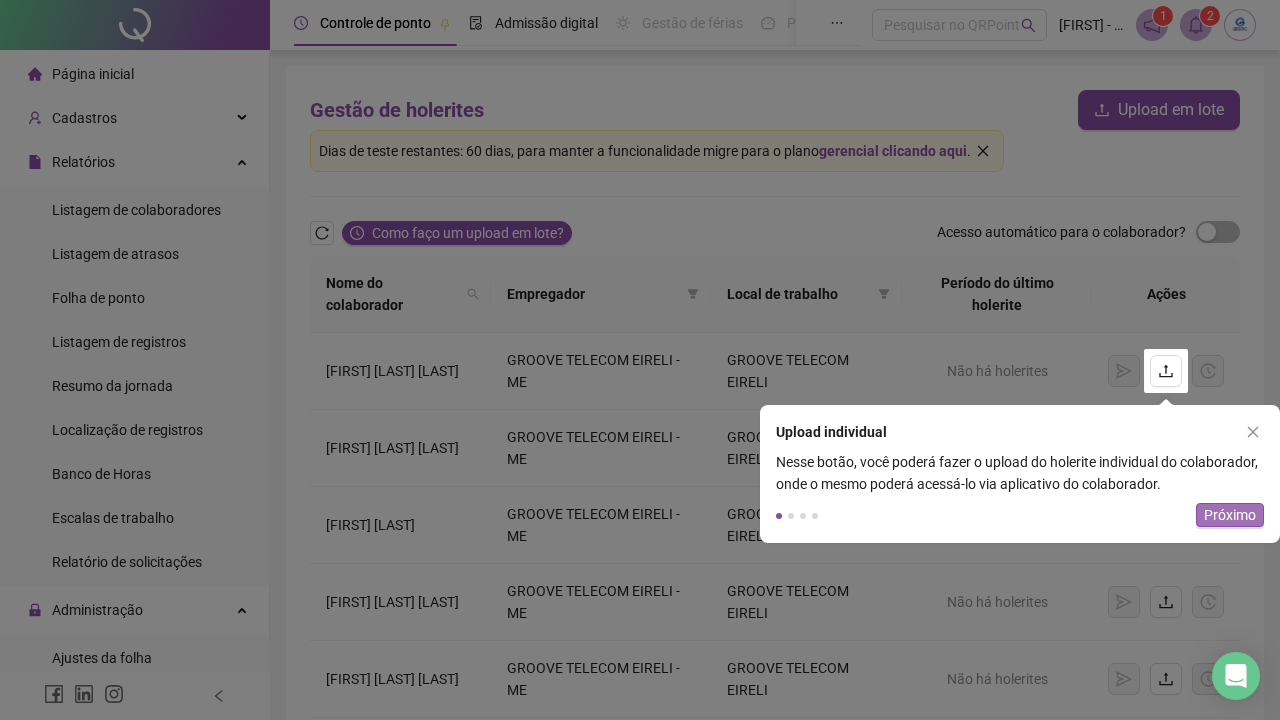 click on "Próximo" at bounding box center (1230, 515) 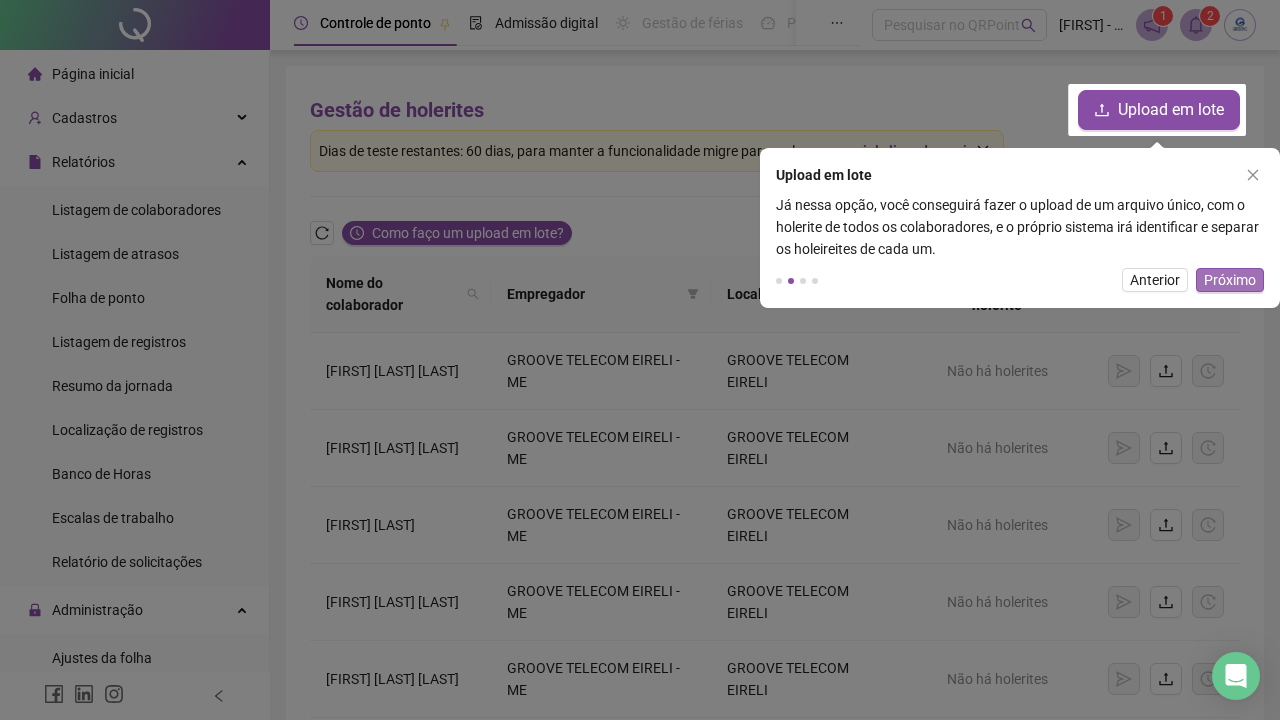 click on "Próximo" at bounding box center [1230, 280] 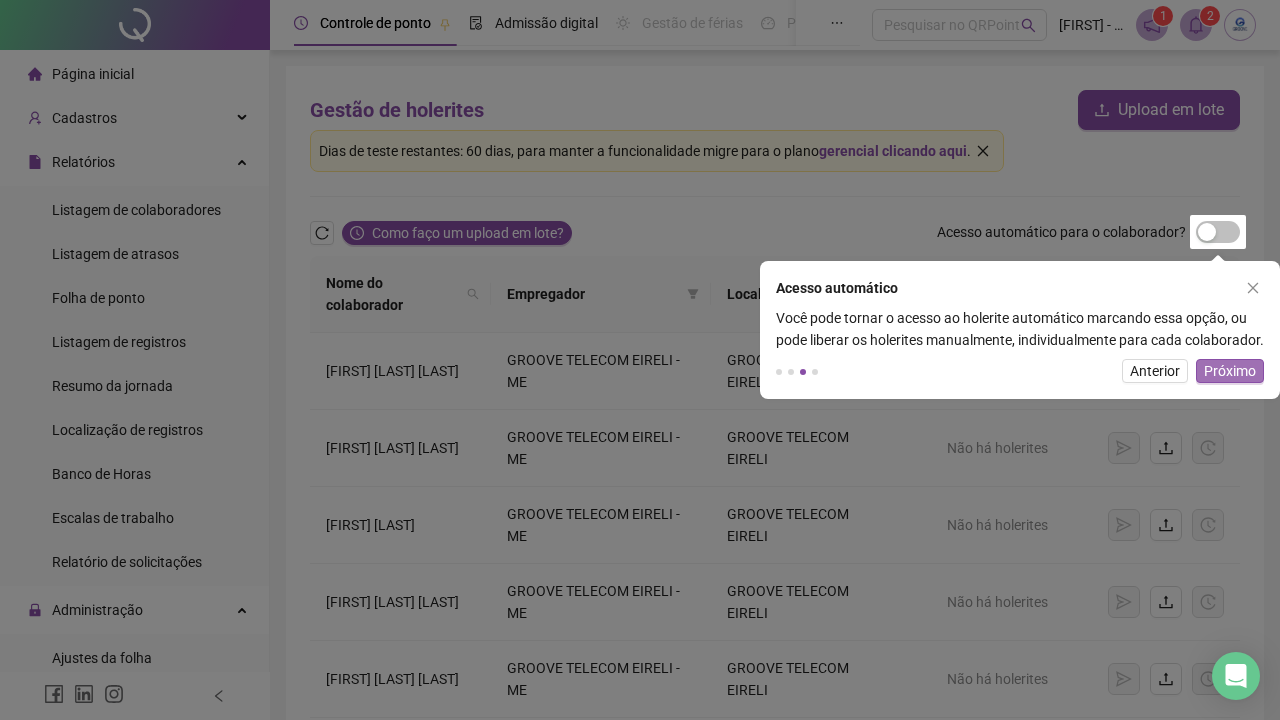 click on "Próximo" at bounding box center [1230, 371] 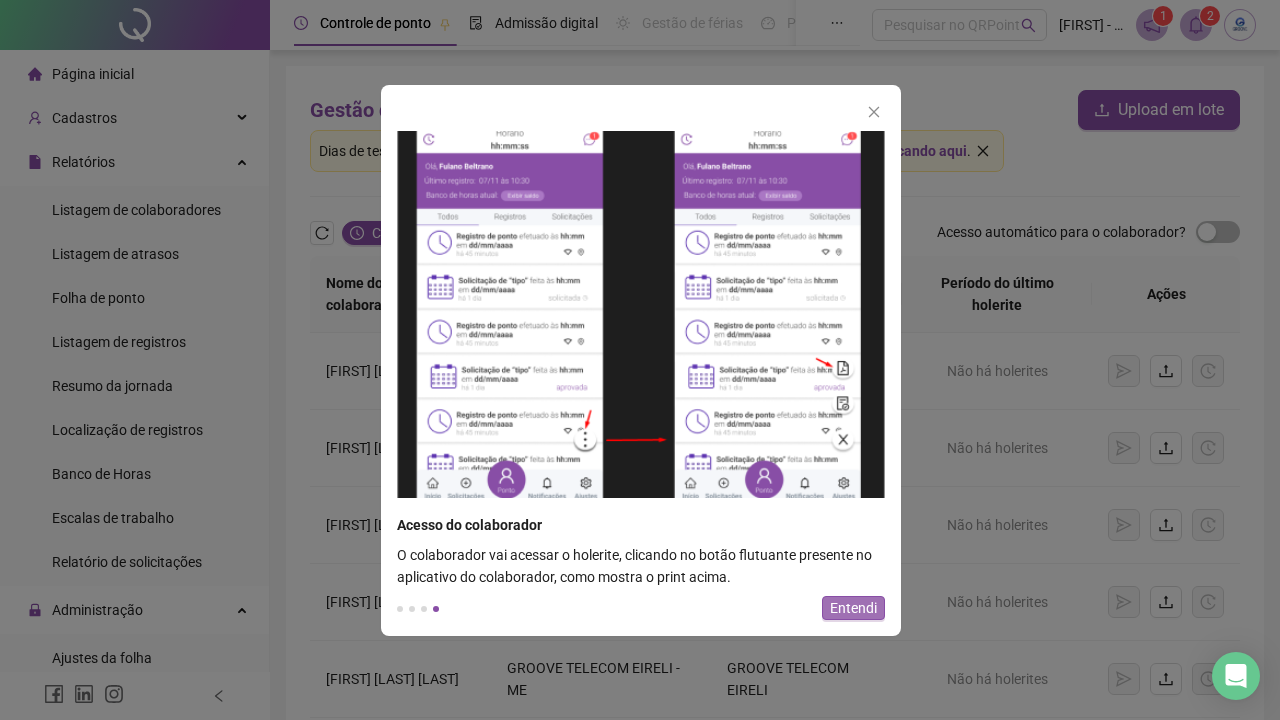 click on "Entendi" at bounding box center [853, 608] 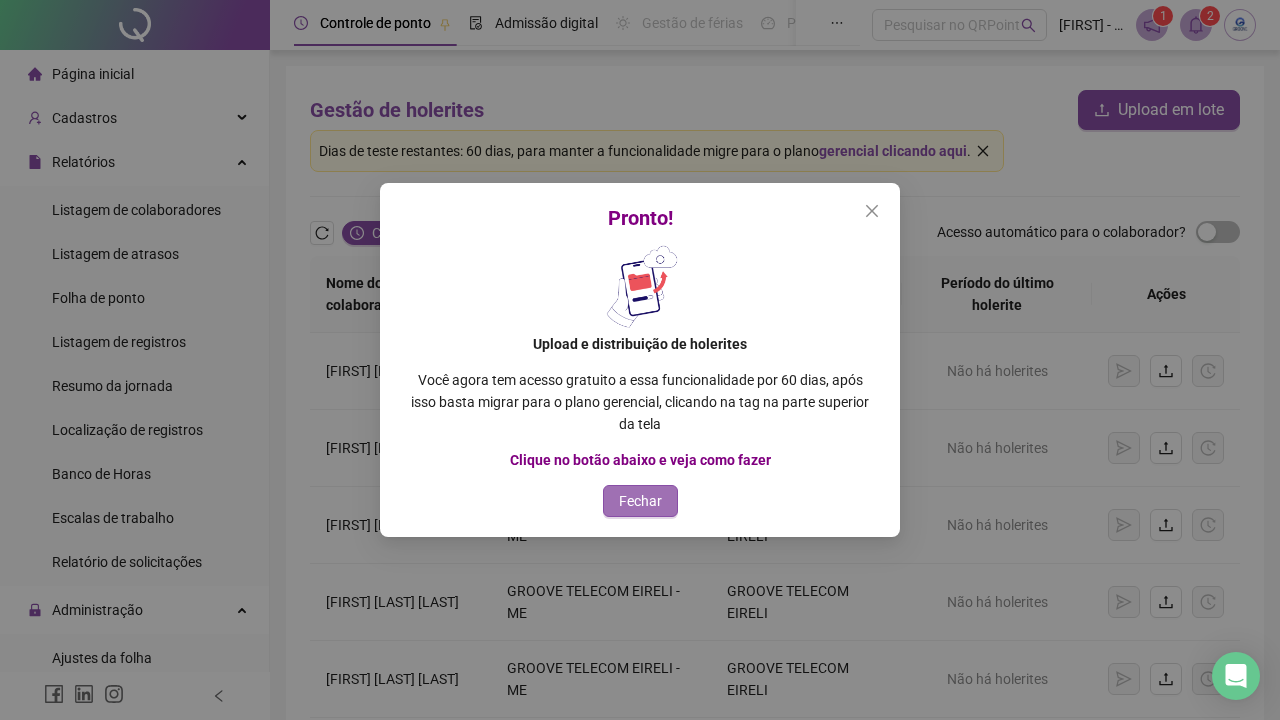 click on "Fechar" at bounding box center (640, 501) 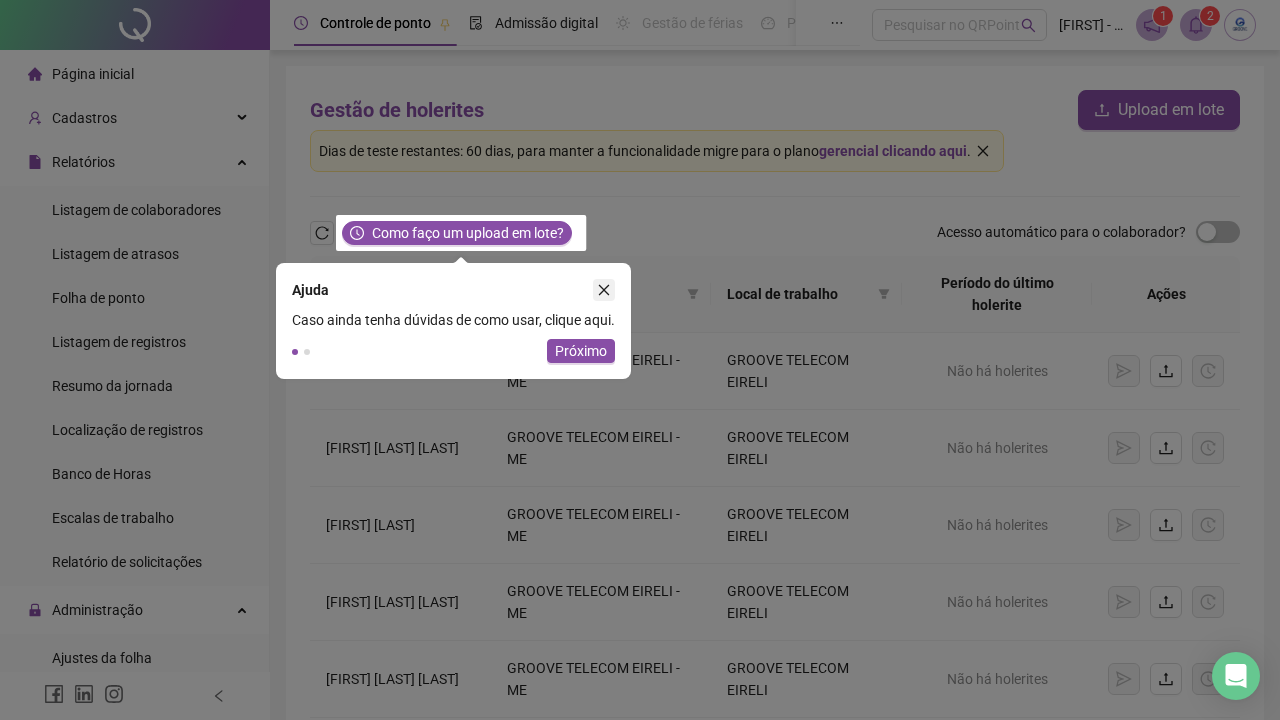 click 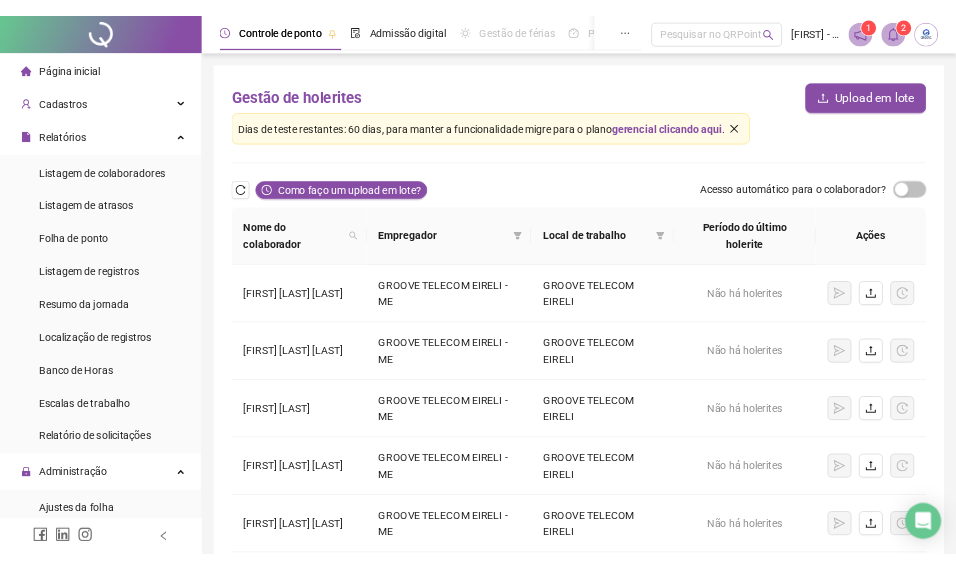 scroll, scrollTop: 0, scrollLeft: 0, axis: both 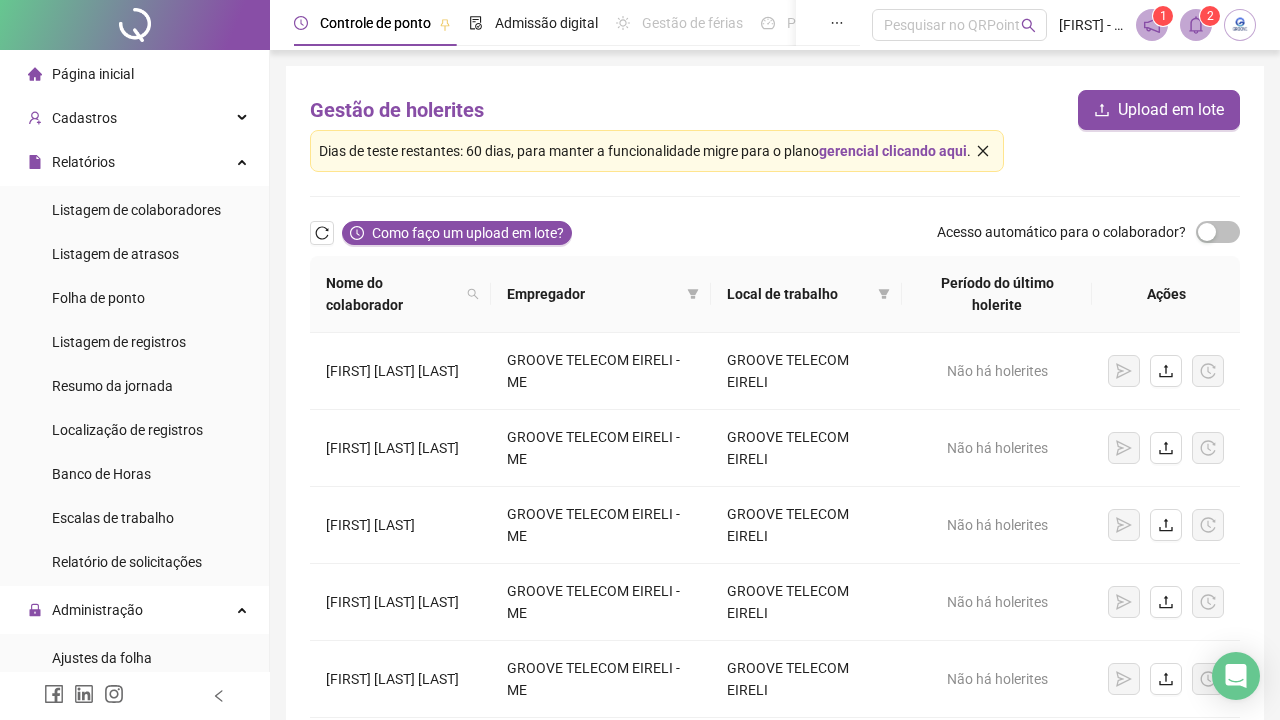 click 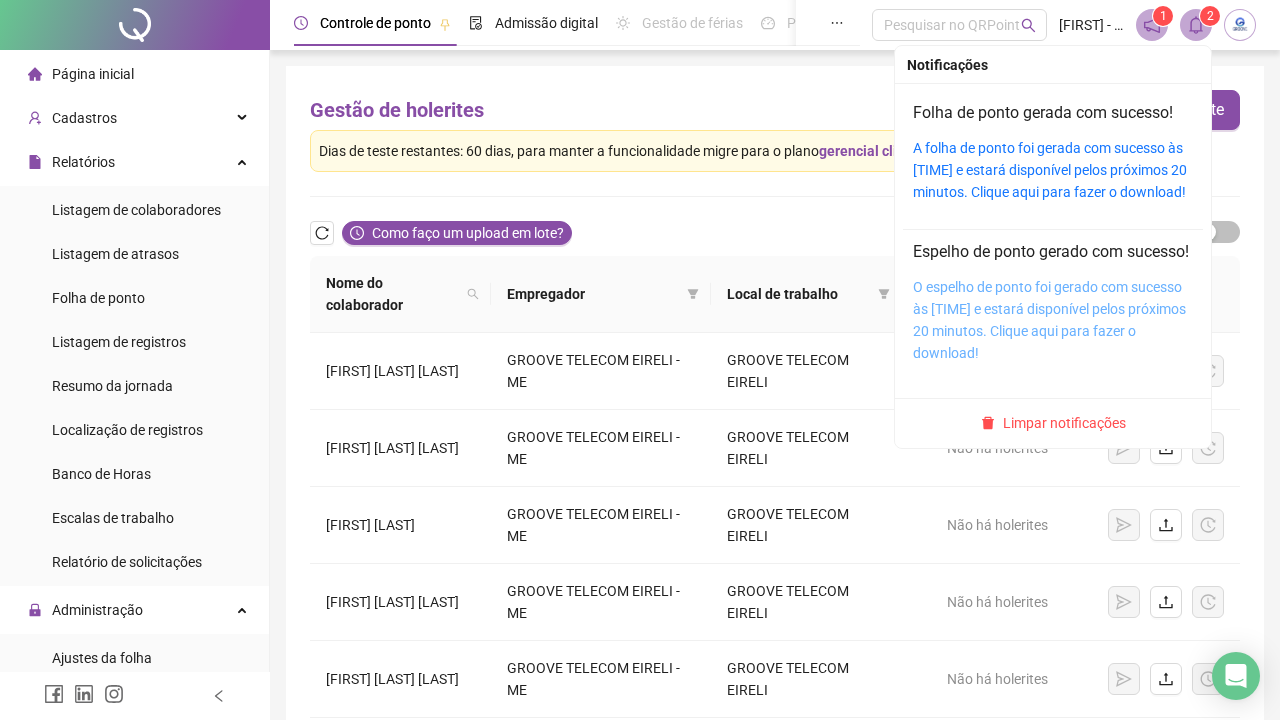 click on "O espelho de ponto foi gerado com sucesso às [TIME] e estará disponível pelos próximos 20 minutos.
Clique aqui para fazer o download!" at bounding box center (1049, 320) 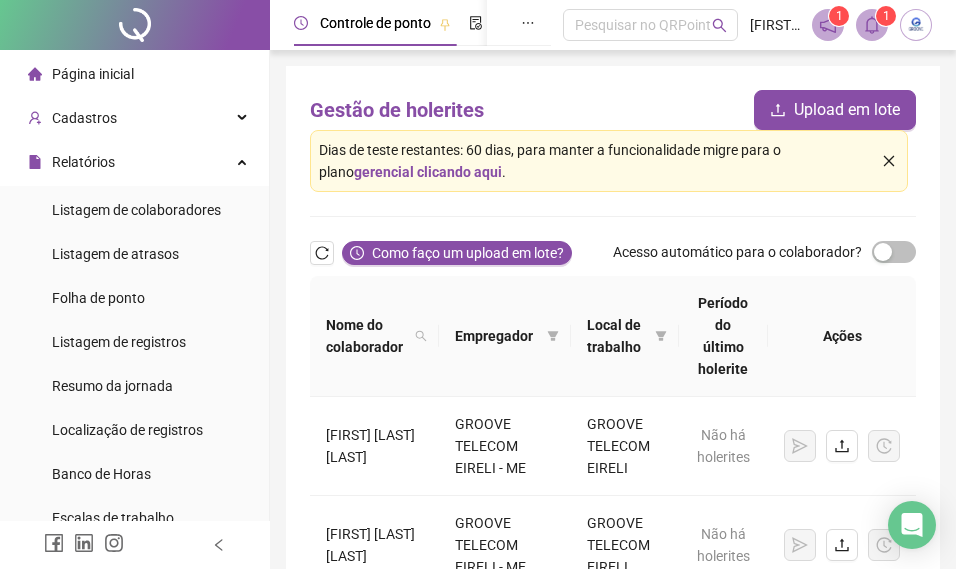 click 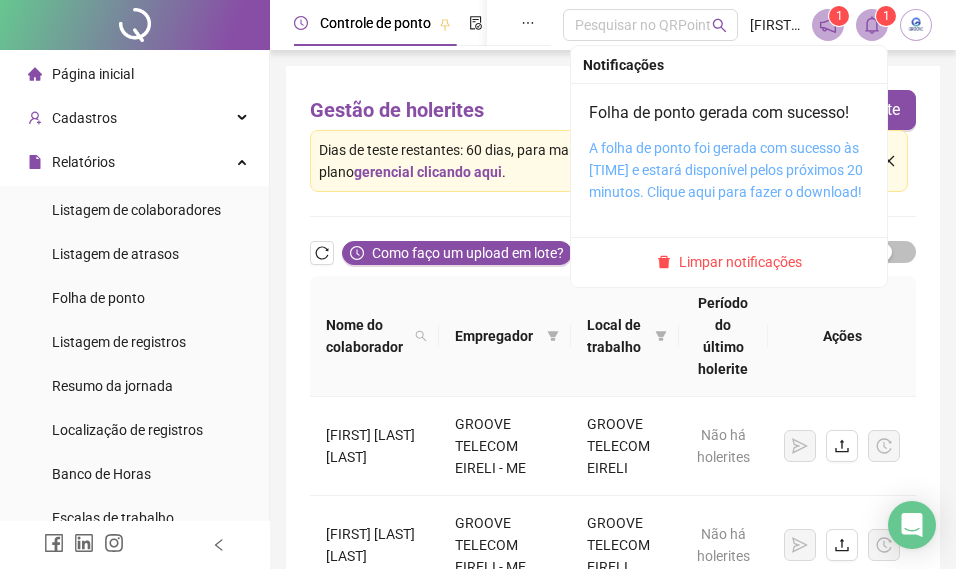 click on "A folha de ponto foi gerada com sucesso às [TIME] e estará disponível pelos próximos 20 minutos.
Clique aqui para fazer o download!" at bounding box center (726, 170) 